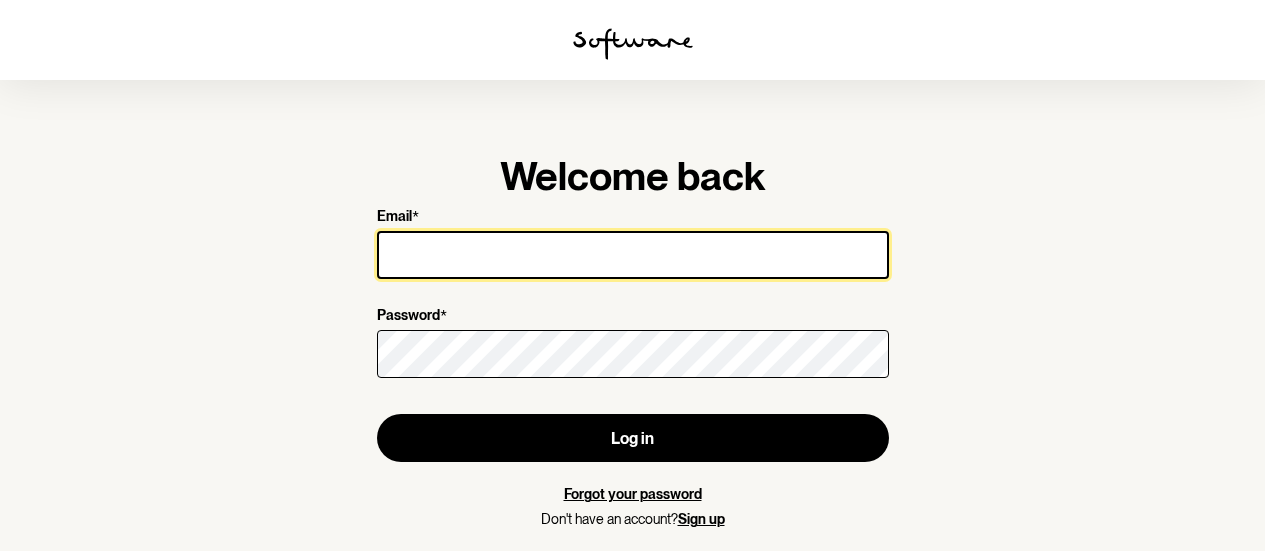 scroll, scrollTop: 0, scrollLeft: 0, axis: both 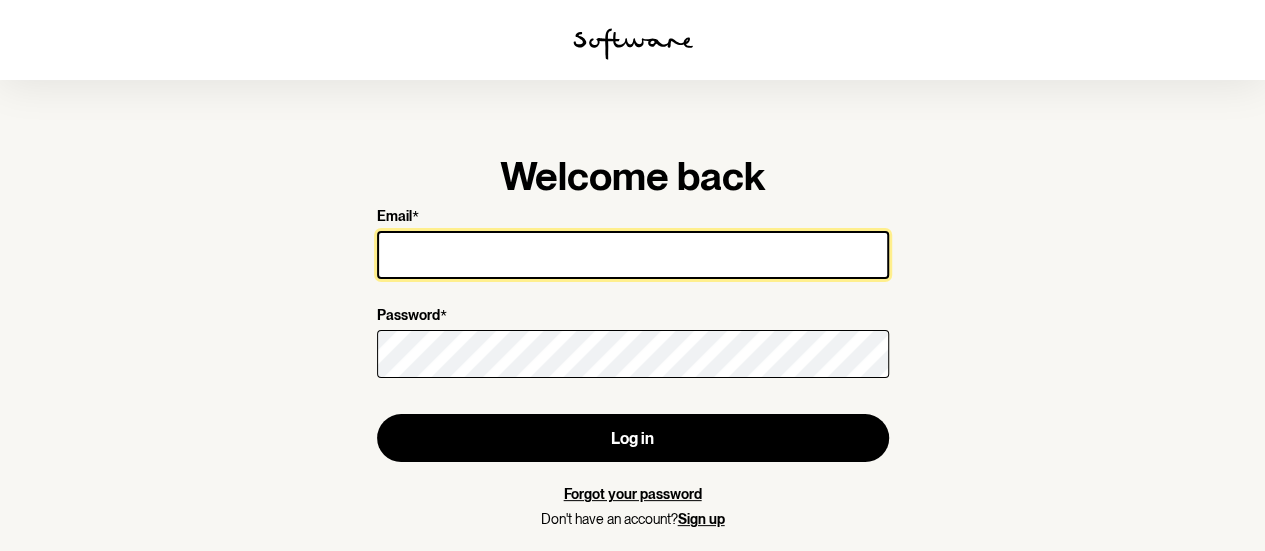 click on "Email *" at bounding box center (633, 255) 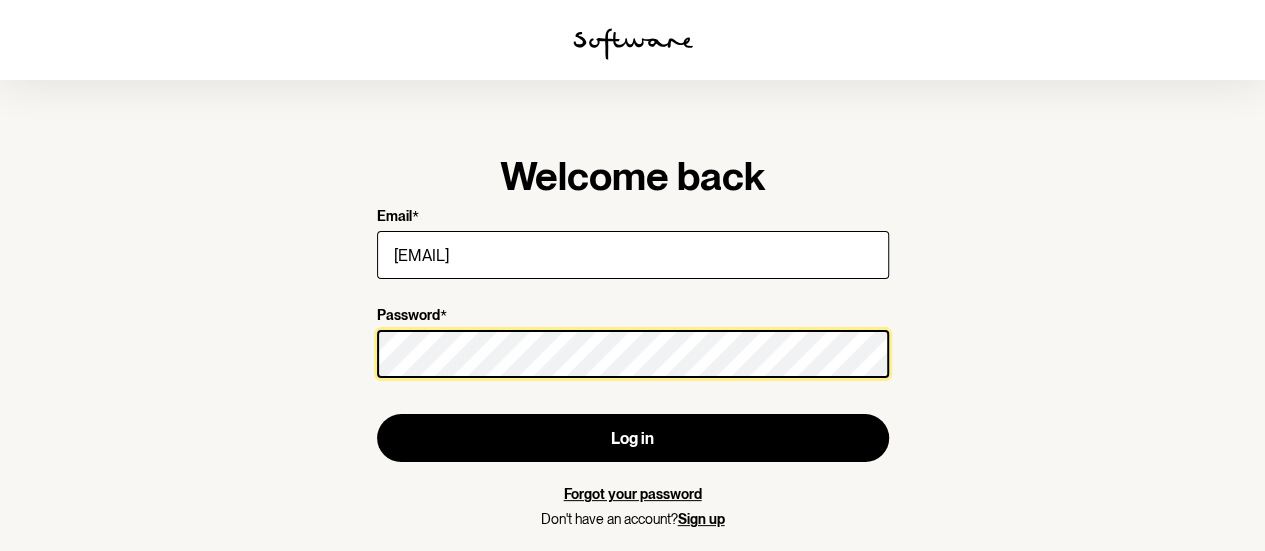 click on "Log in" at bounding box center (633, 438) 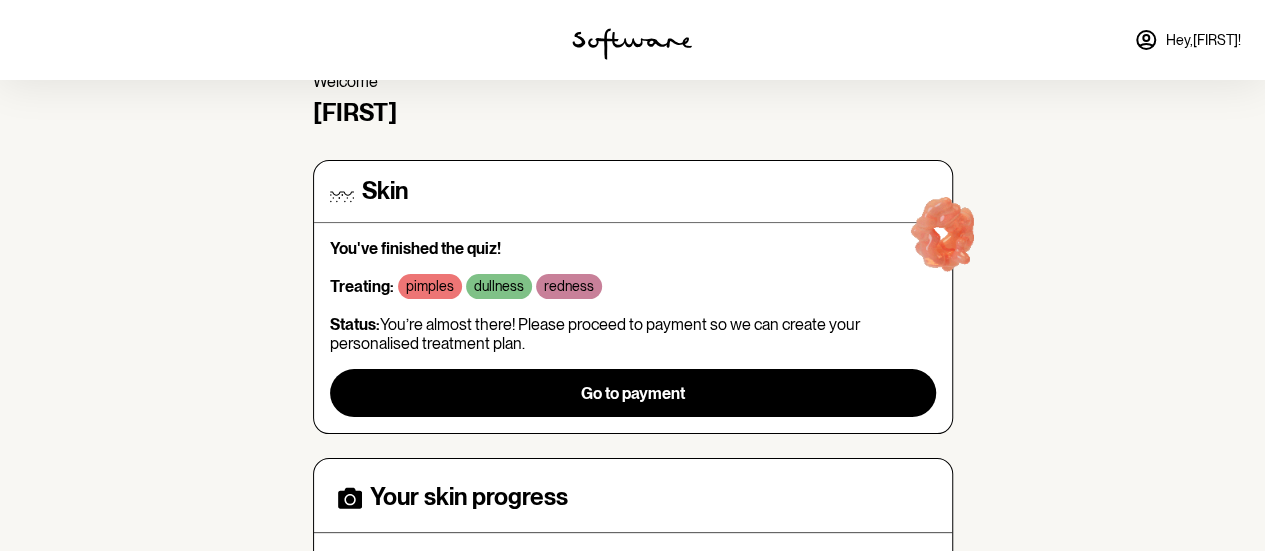 scroll, scrollTop: 0, scrollLeft: 0, axis: both 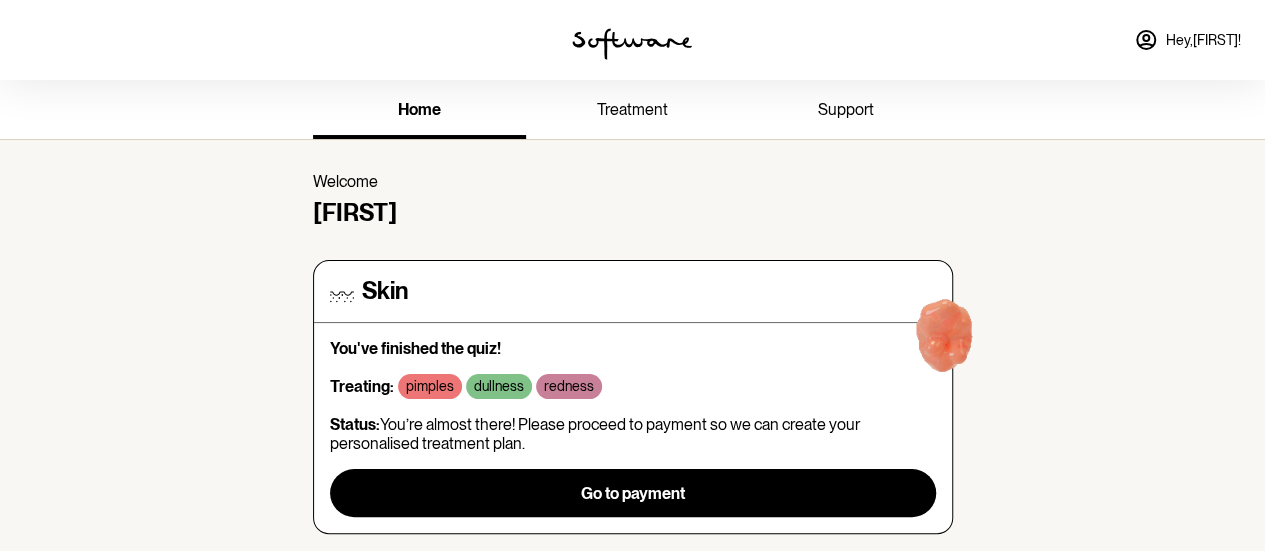 click on "treatment" at bounding box center [632, 111] 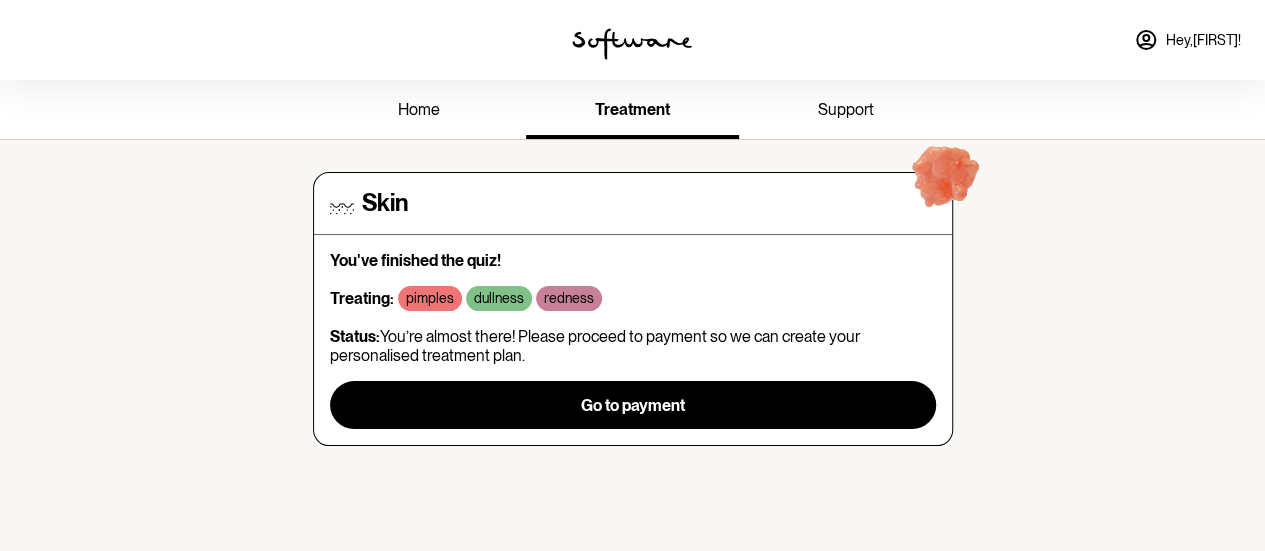 click on "support" at bounding box center [846, 109] 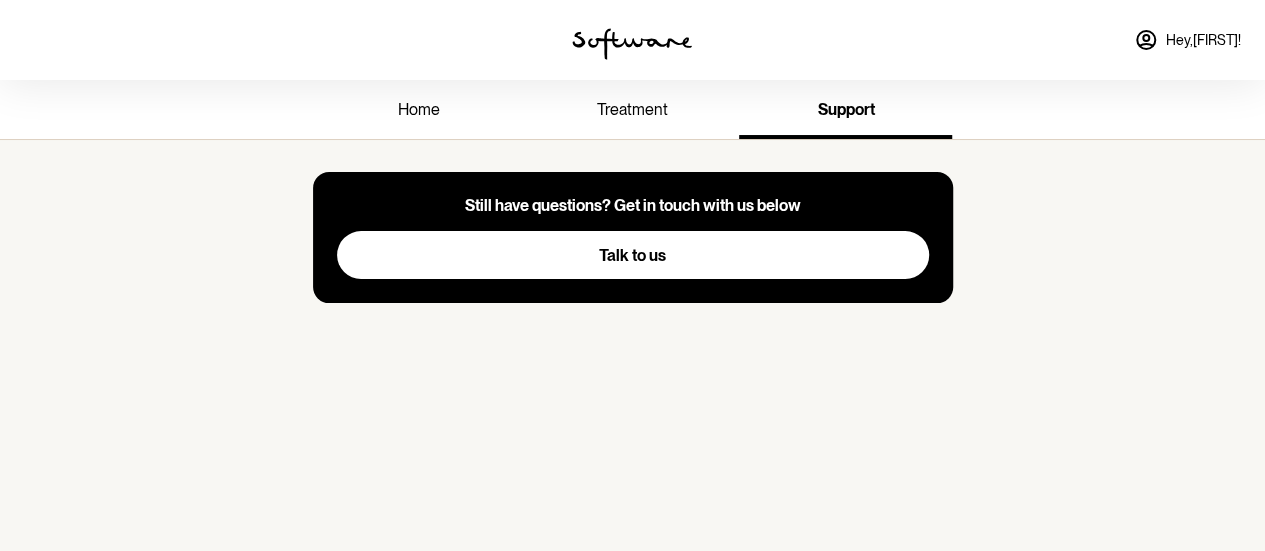 click on "Hey, [FIRST] !" at bounding box center [1203, 40] 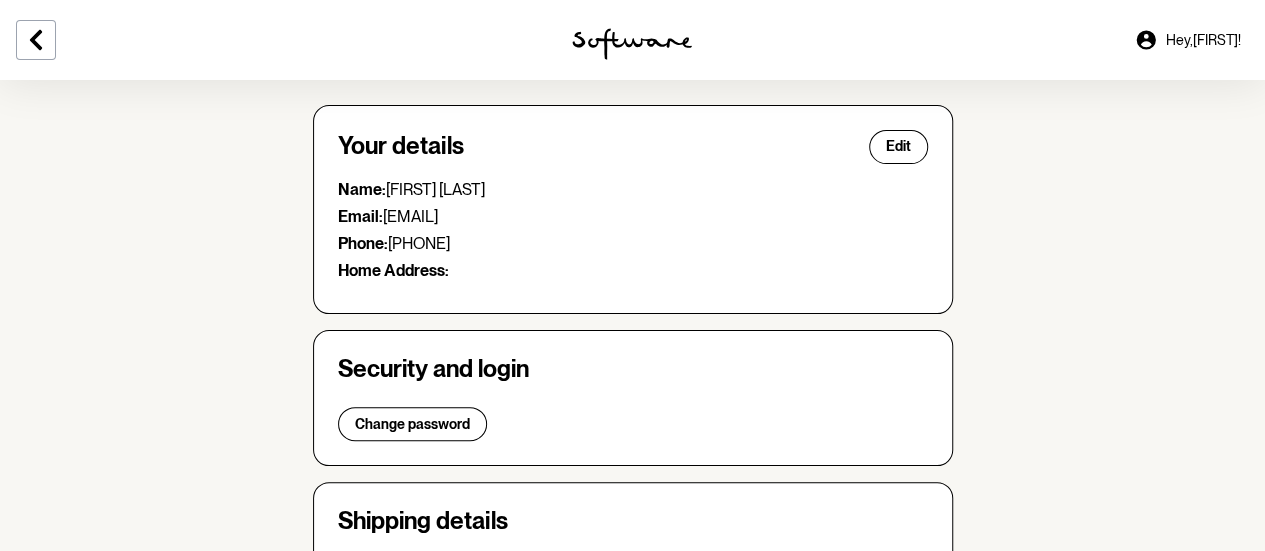 scroll, scrollTop: 0, scrollLeft: 0, axis: both 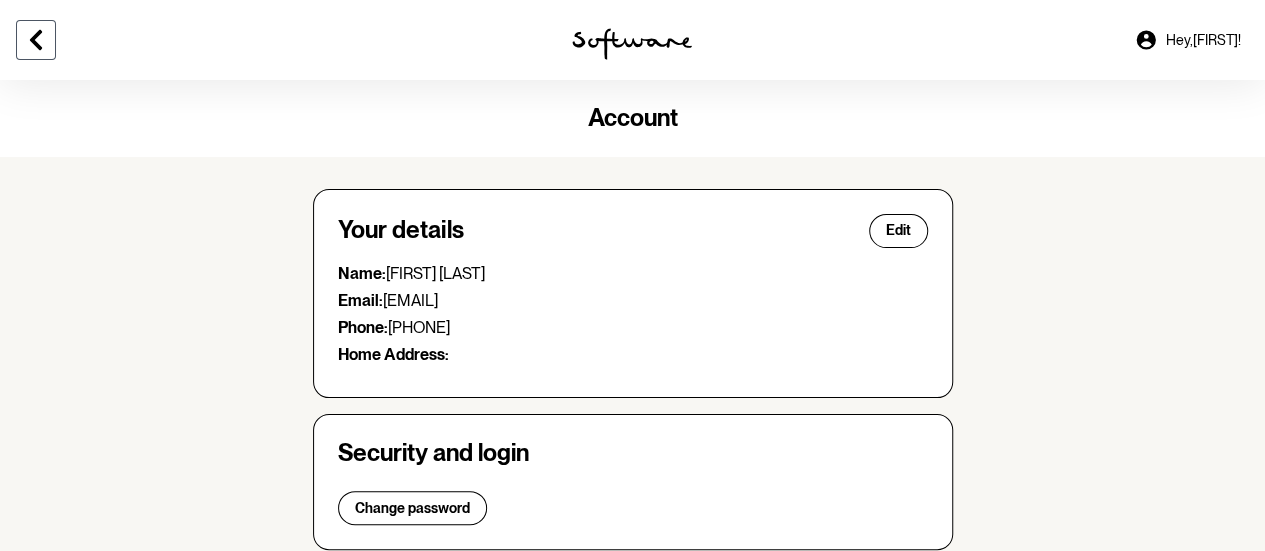 click 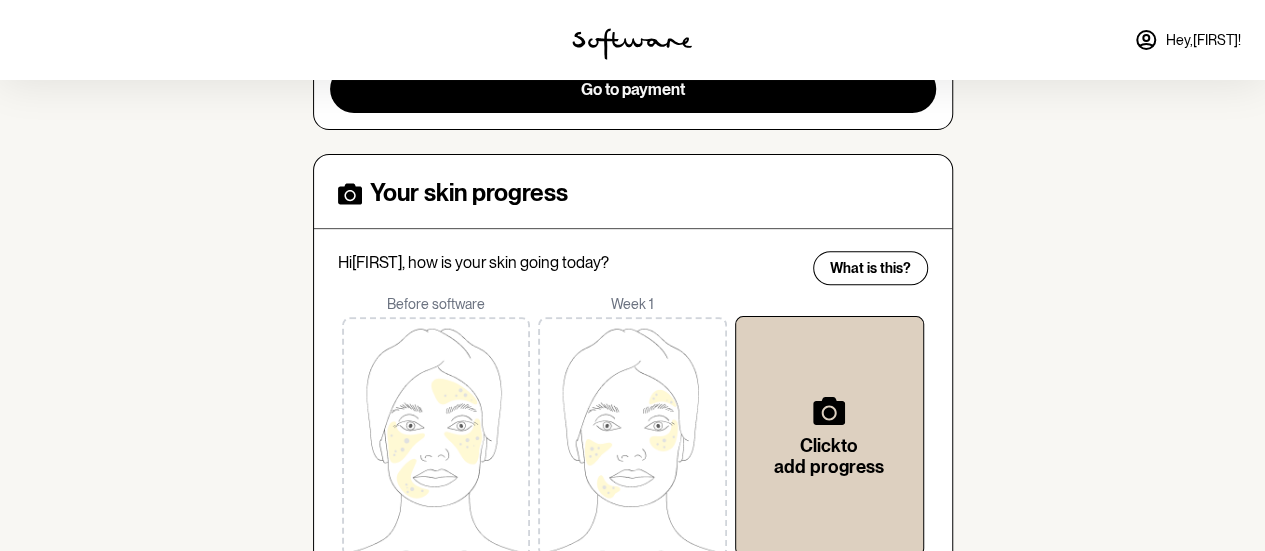 scroll, scrollTop: 244, scrollLeft: 0, axis: vertical 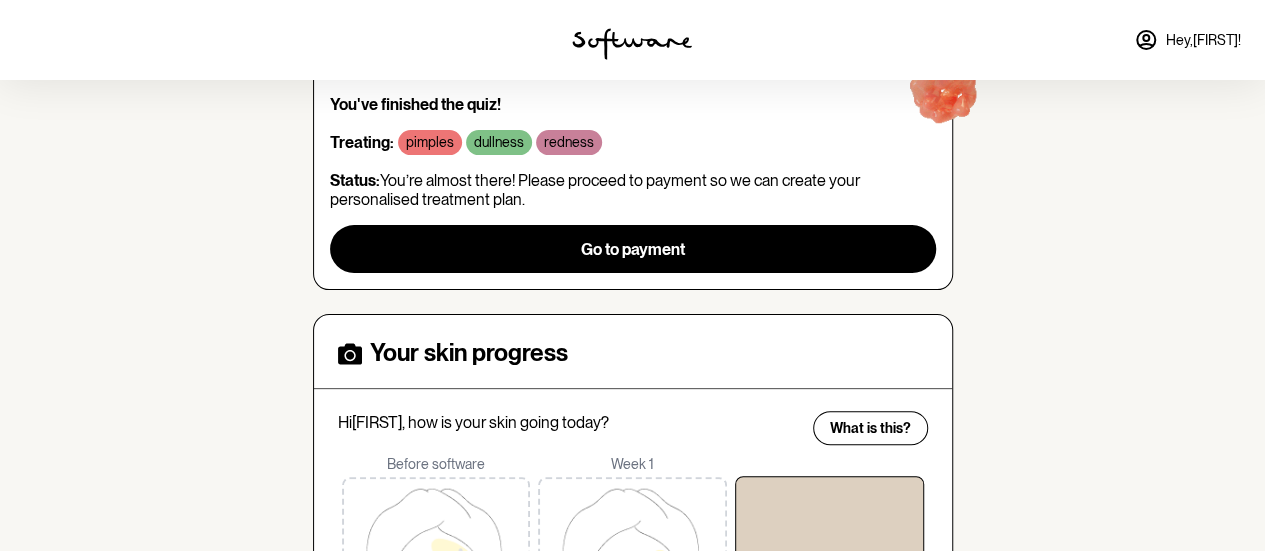 click on "home treatment support Welcome [FIRST] Skin You've finished the quiz! Treating: pimples dullness redness Status: You’re almost there! Please proceed to payment so we can create your personalised treatment plan. Go to payment Your skin progress Hi [FIRST] , how is your skin going today? Before software Week 1 Click to add progress View progress What is this?" at bounding box center [632, 345] 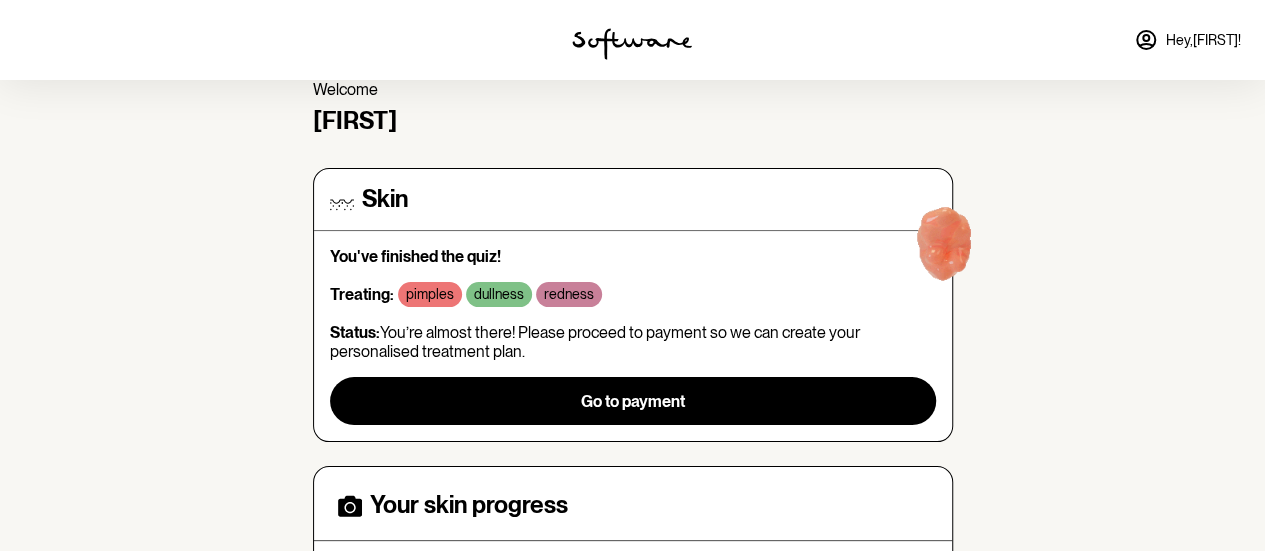scroll, scrollTop: 0, scrollLeft: 0, axis: both 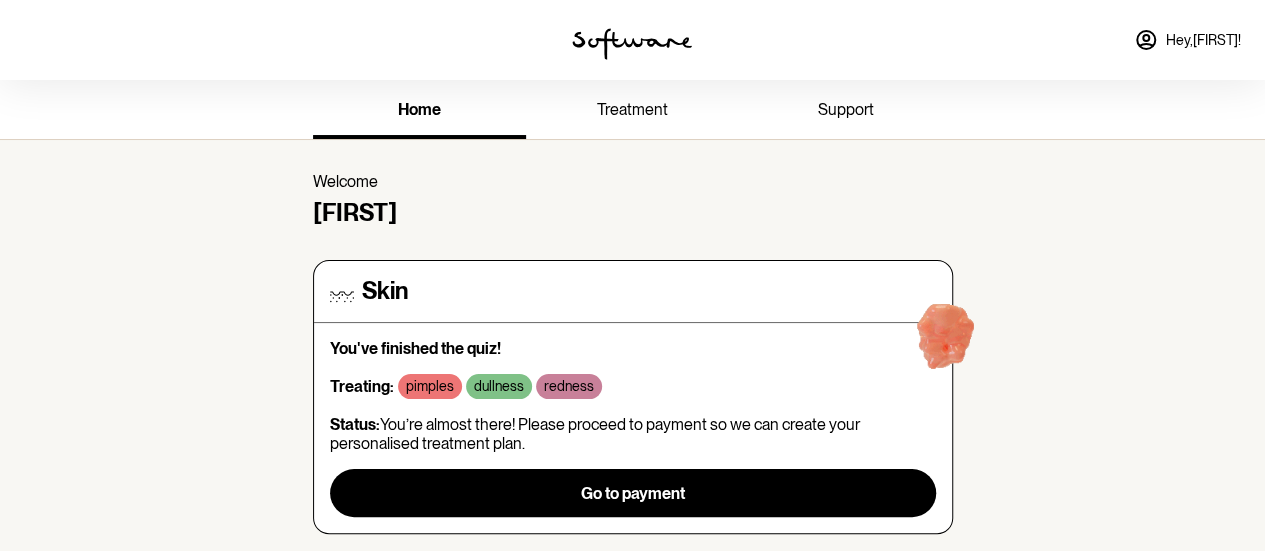 click on "Hey, [FIRST] !" at bounding box center [1203, 40] 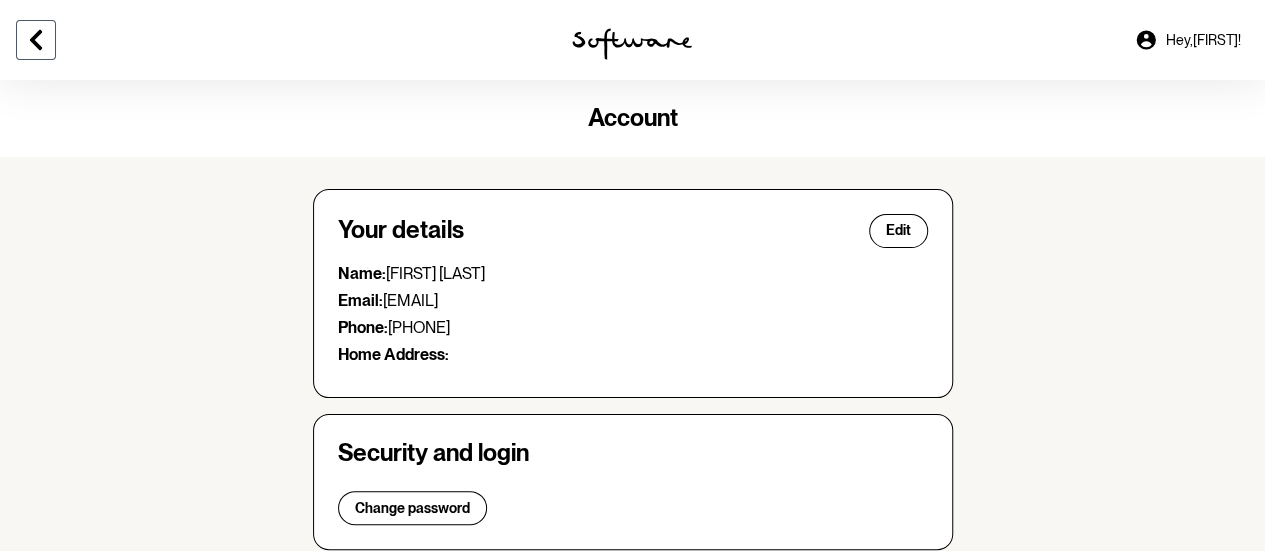 click 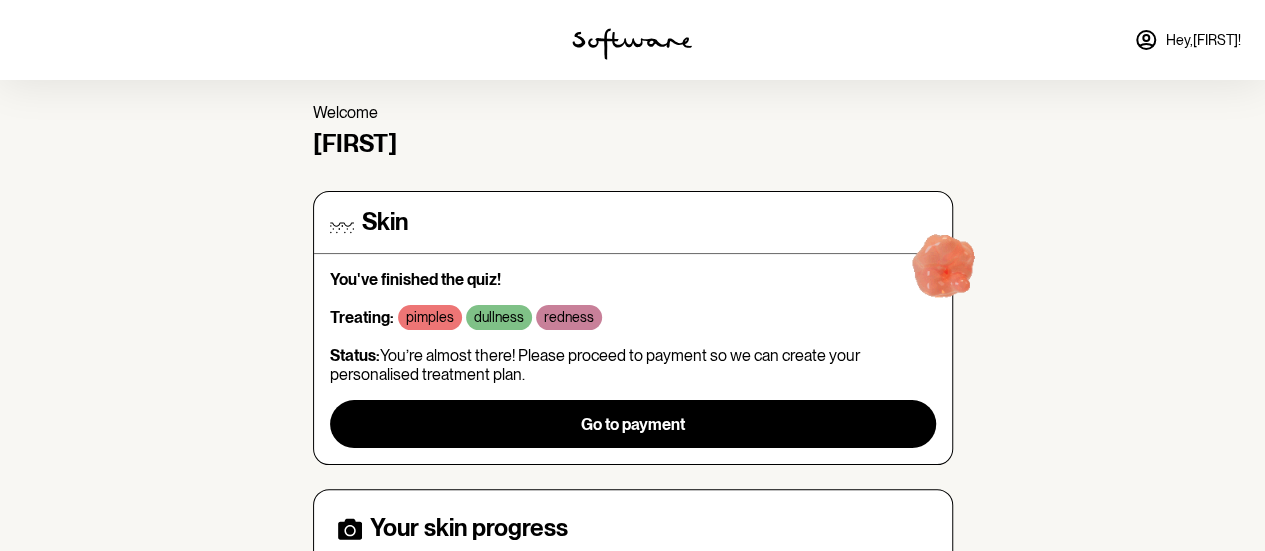 scroll, scrollTop: 100, scrollLeft: 0, axis: vertical 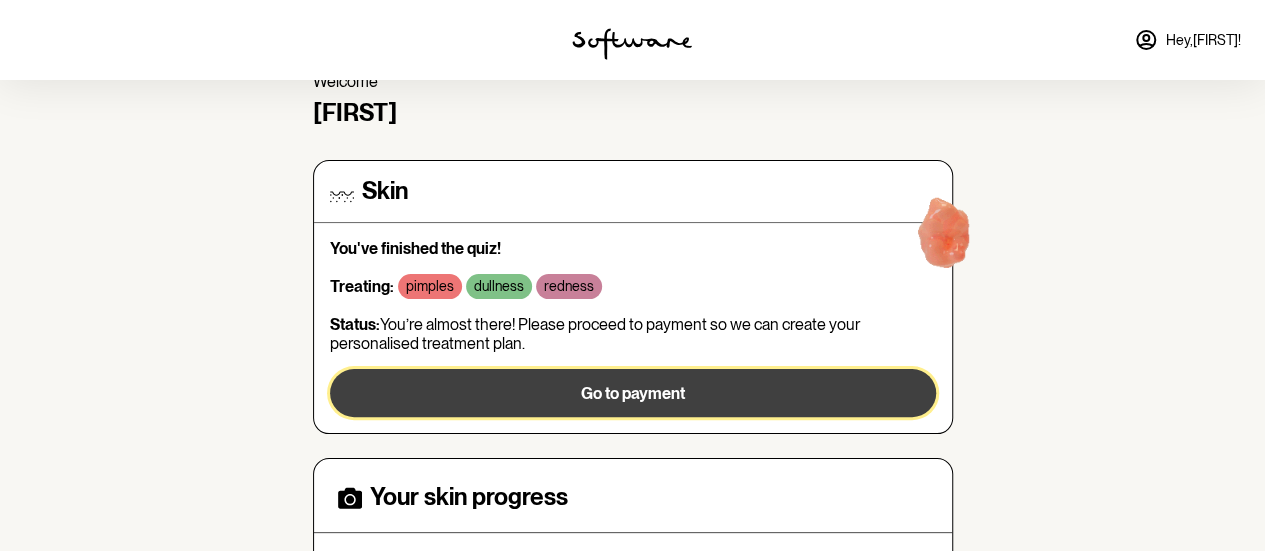 click on "Go to payment" at bounding box center (633, 393) 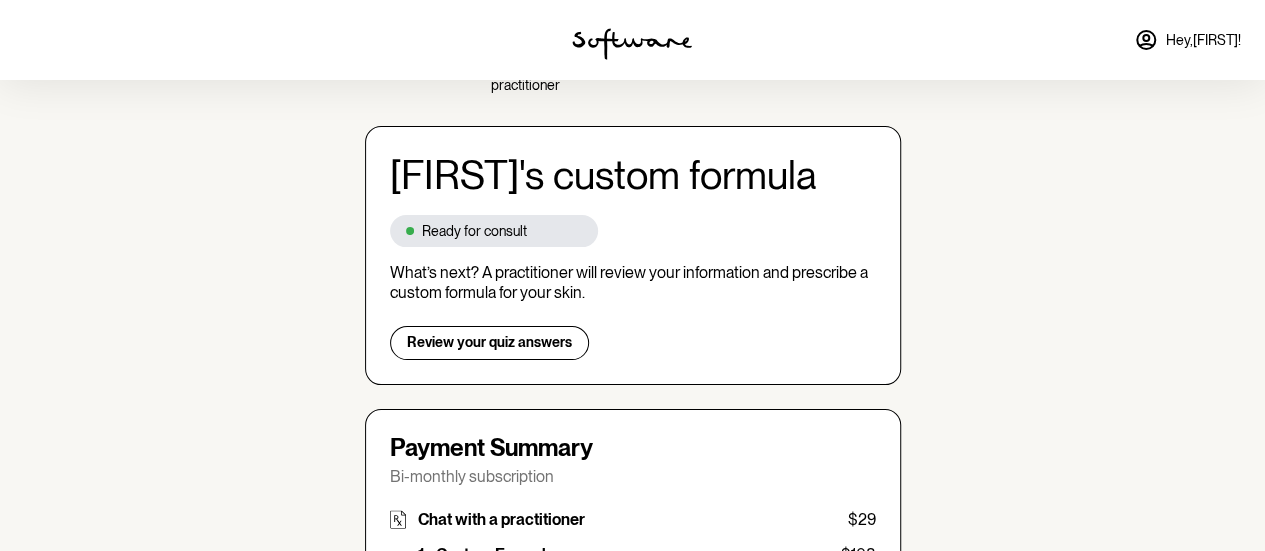 scroll, scrollTop: 200, scrollLeft: 0, axis: vertical 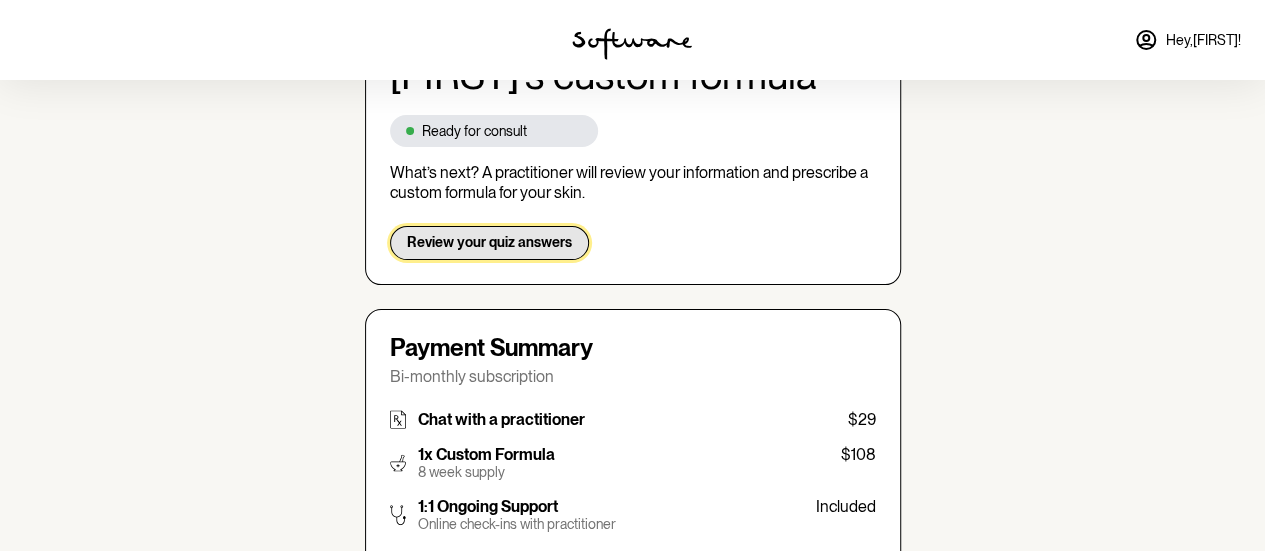 click on "Review your quiz answers" at bounding box center (489, 243) 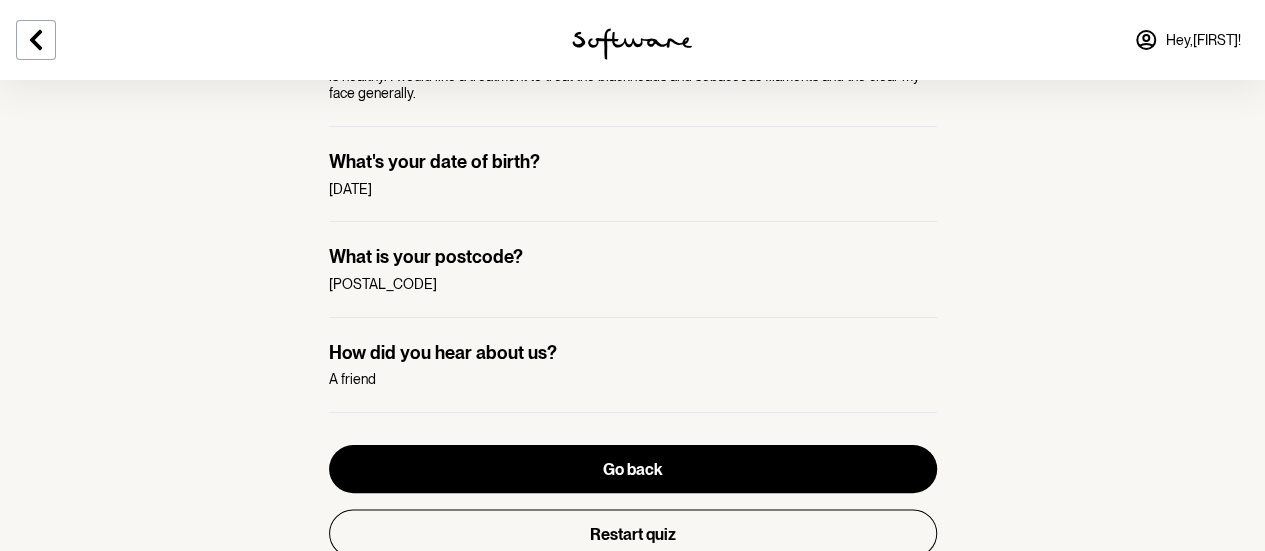 scroll, scrollTop: 1566, scrollLeft: 0, axis: vertical 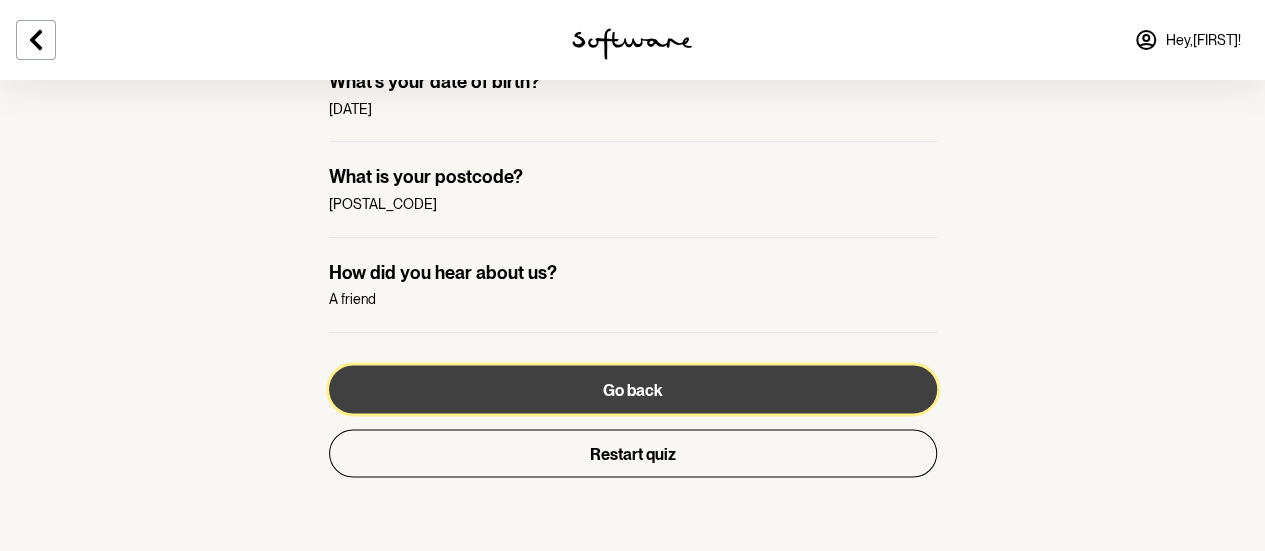click on "Go back" at bounding box center (633, 389) 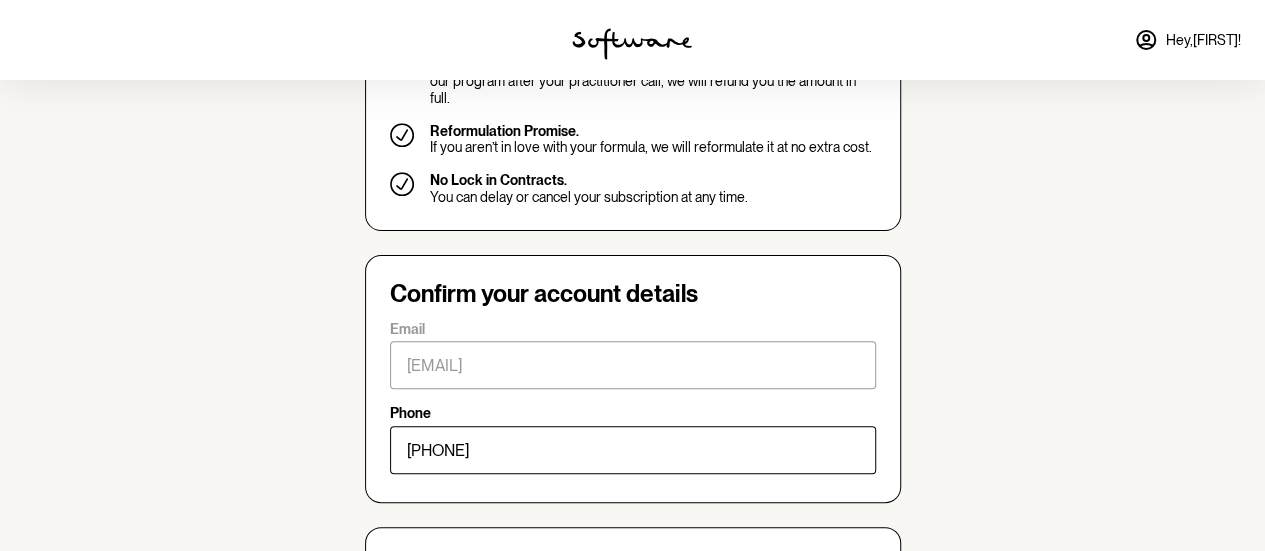 scroll, scrollTop: 1200, scrollLeft: 0, axis: vertical 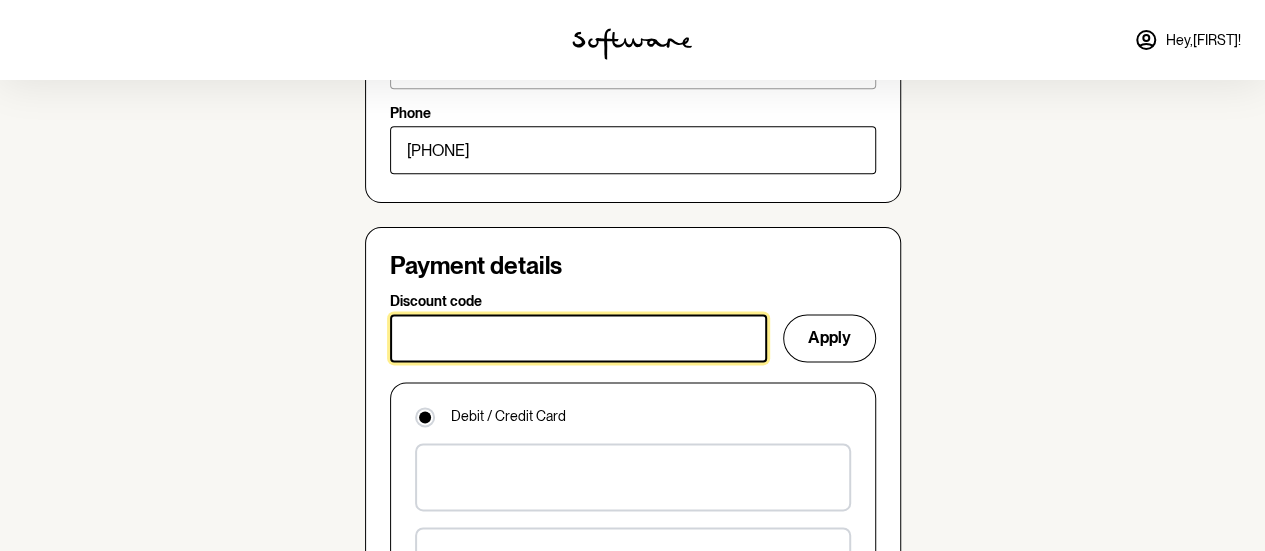 click on "Discount code" at bounding box center (578, 338) 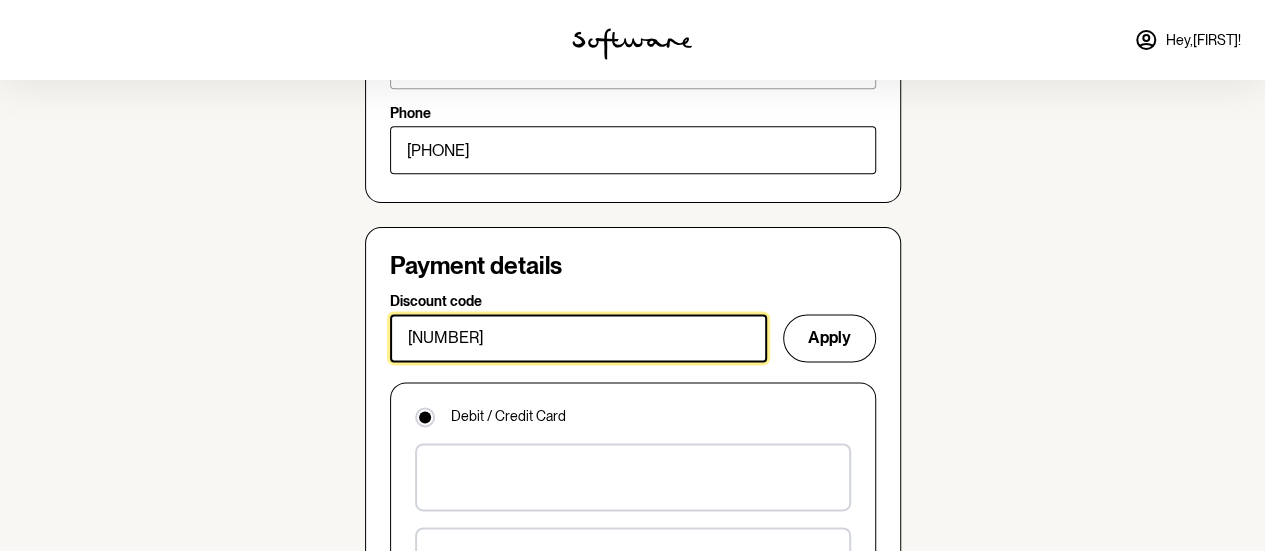 scroll, scrollTop: 1400, scrollLeft: 0, axis: vertical 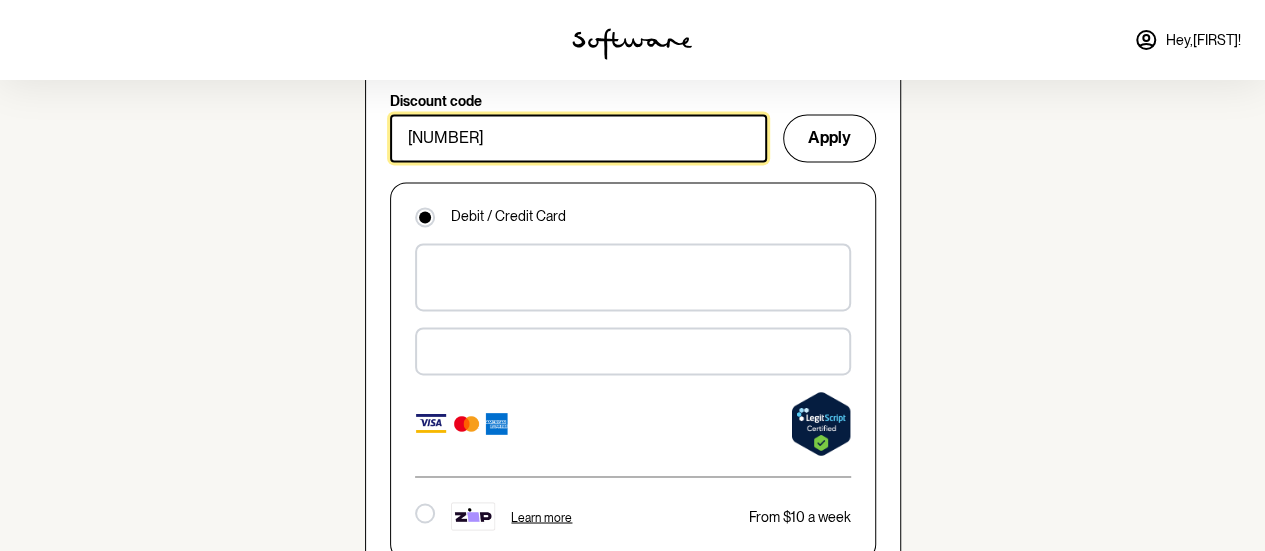 type on "[NUMBER]" 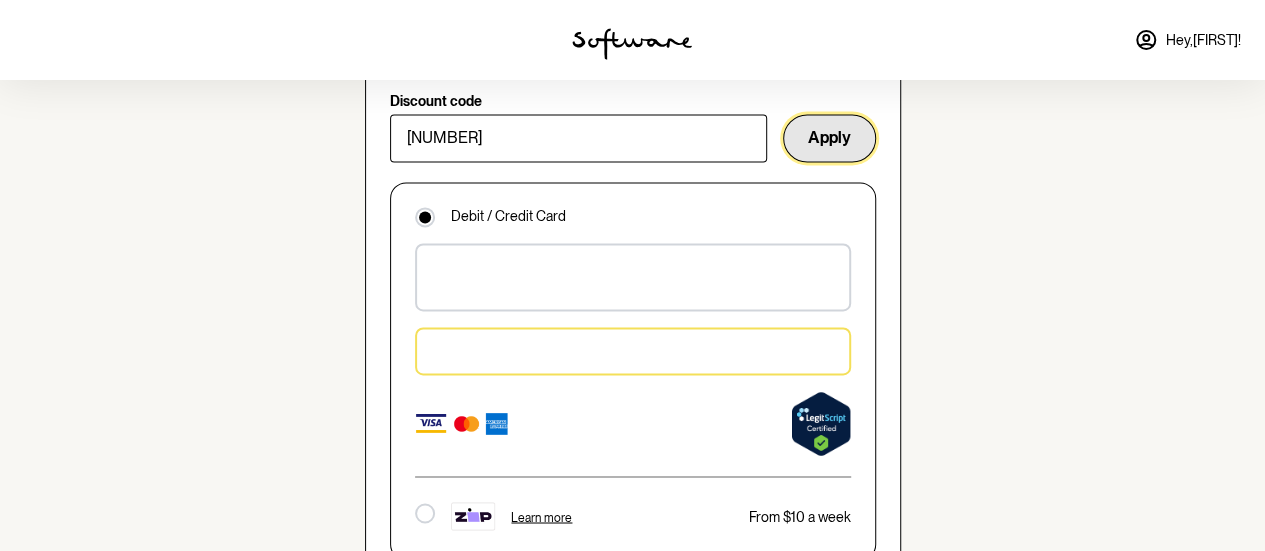 click on "Apply" at bounding box center [829, 138] 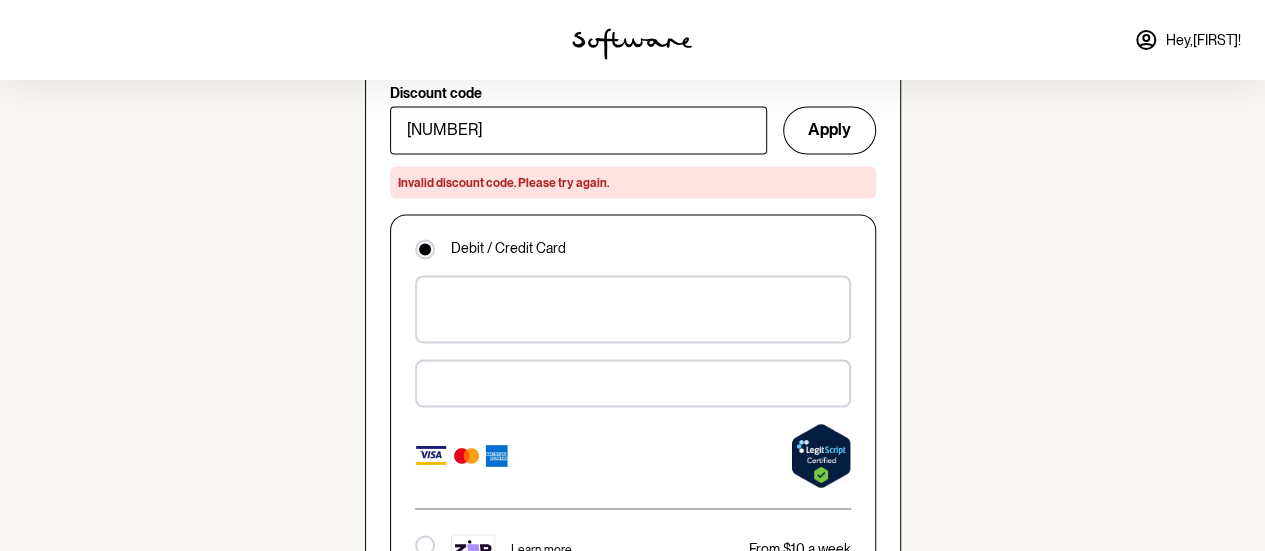 scroll, scrollTop: 1400, scrollLeft: 0, axis: vertical 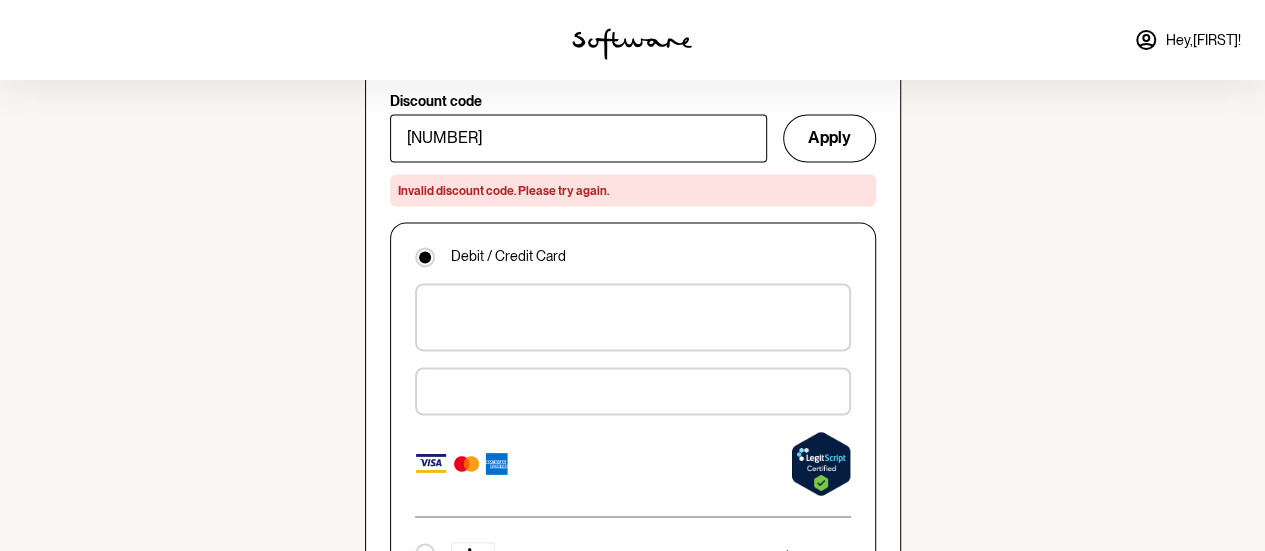 click at bounding box center (633, 391) 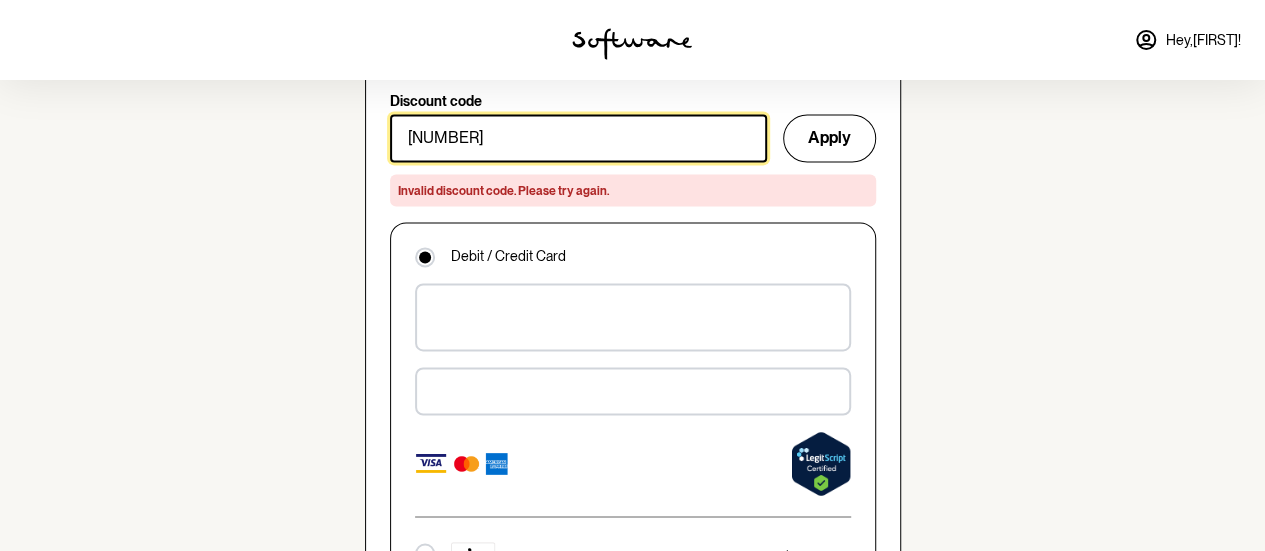 drag, startPoint x: 567, startPoint y: 113, endPoint x: 384, endPoint y: 113, distance: 183 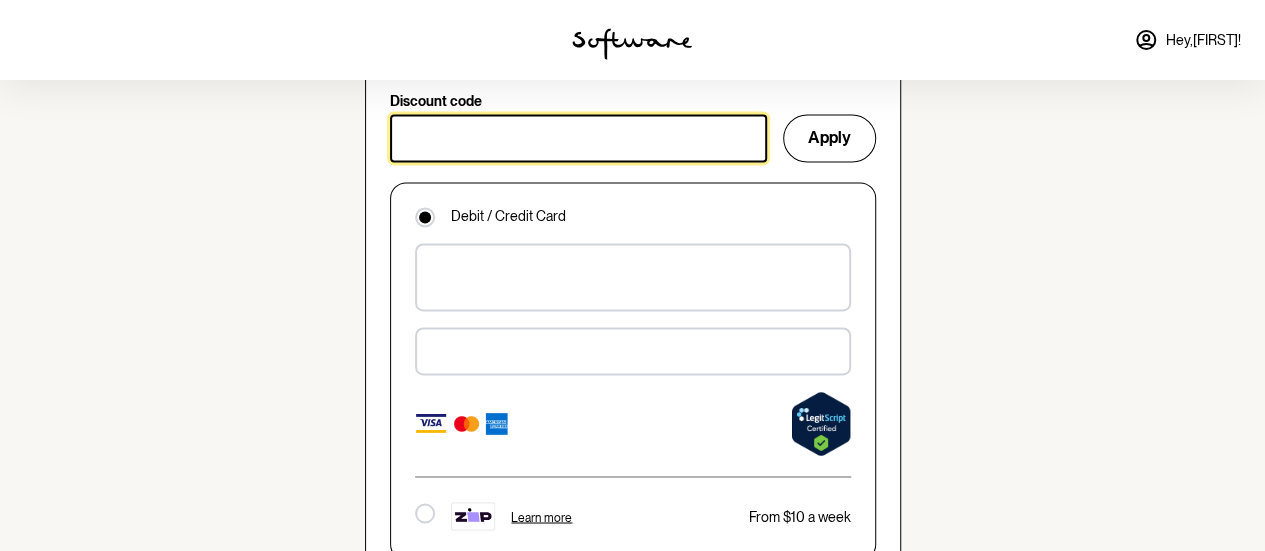 type 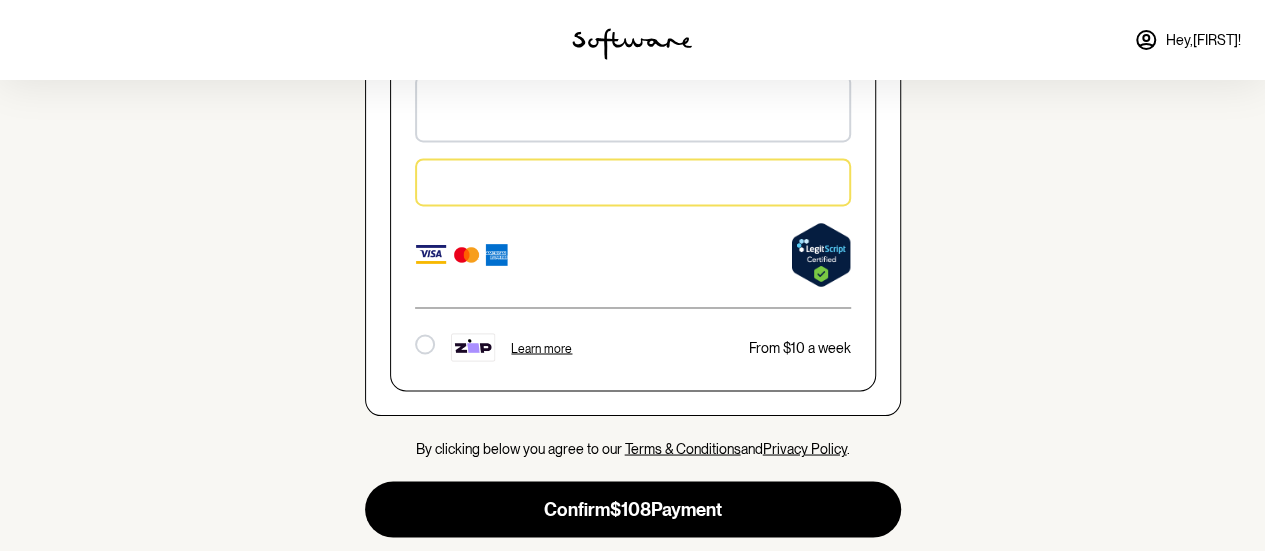 scroll, scrollTop: 1600, scrollLeft: 0, axis: vertical 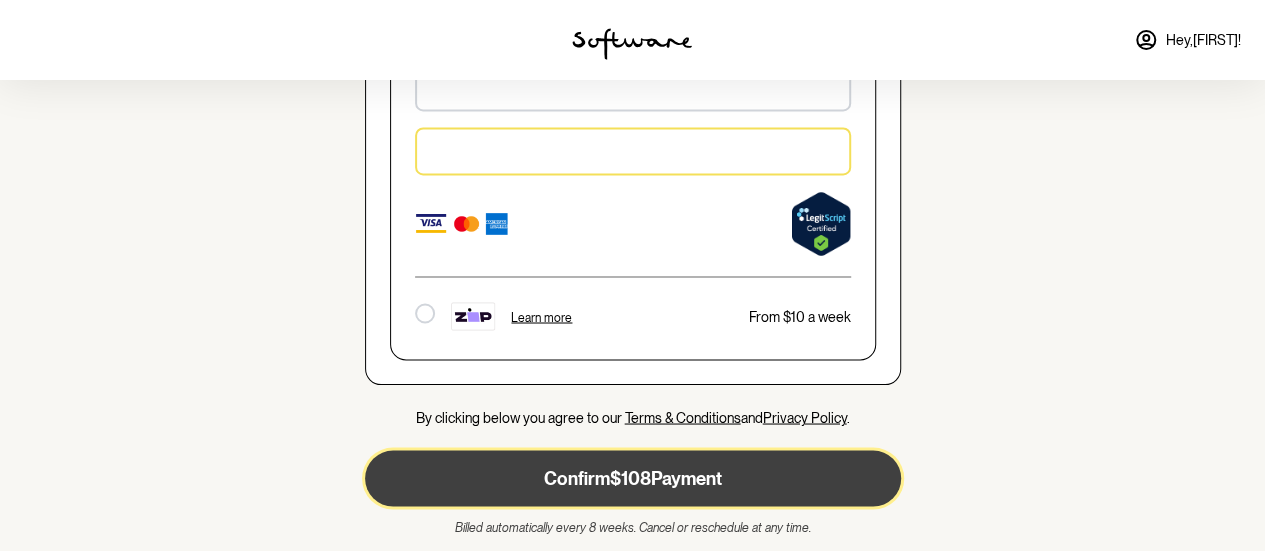 click on "Confirm  $108  Payment" at bounding box center (633, 478) 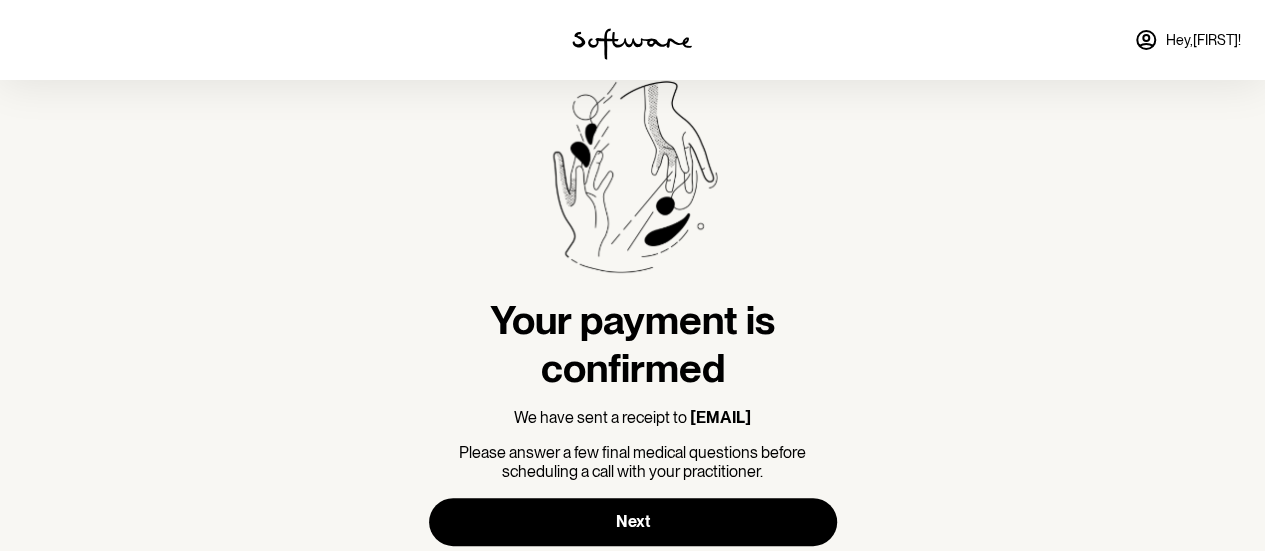 scroll, scrollTop: 56, scrollLeft: 0, axis: vertical 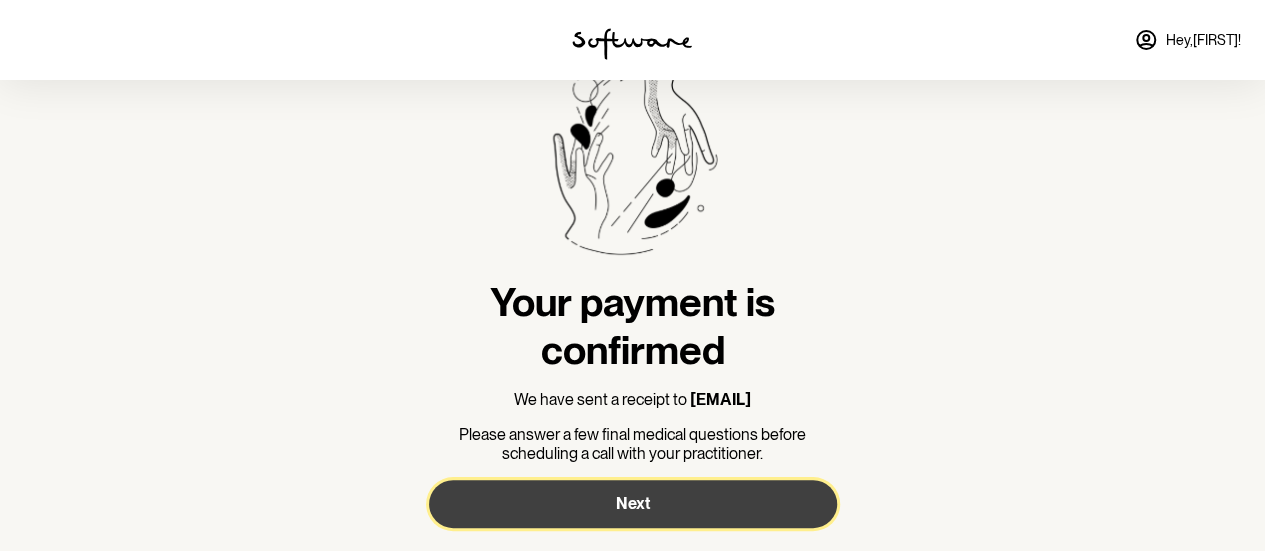 click on "Next" at bounding box center (633, 504) 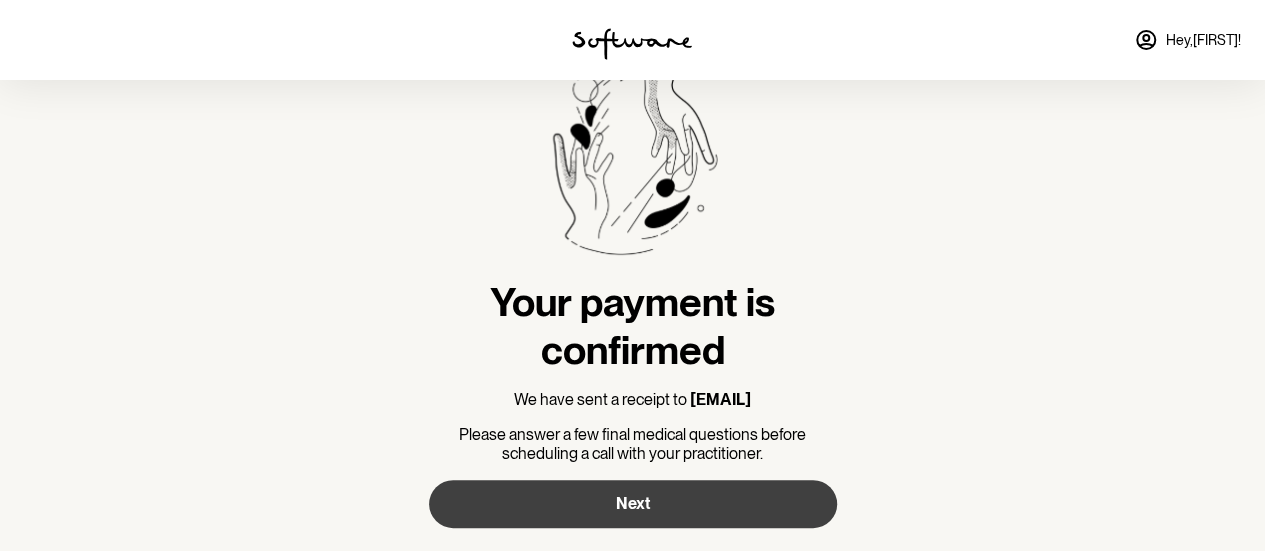 scroll, scrollTop: 0, scrollLeft: 0, axis: both 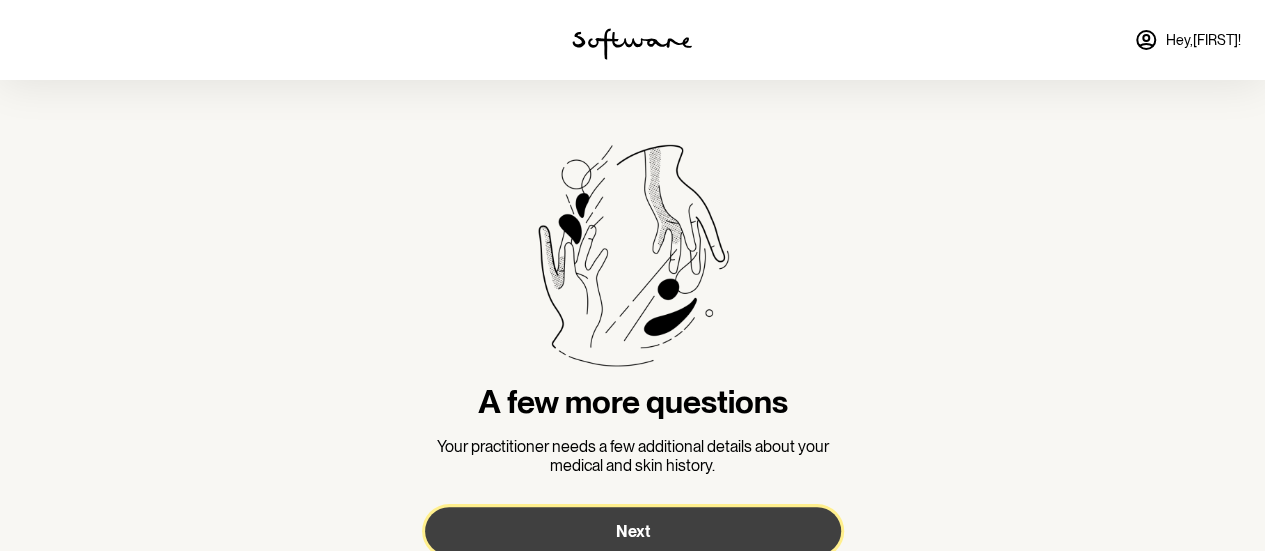 click on "Next" at bounding box center [633, 531] 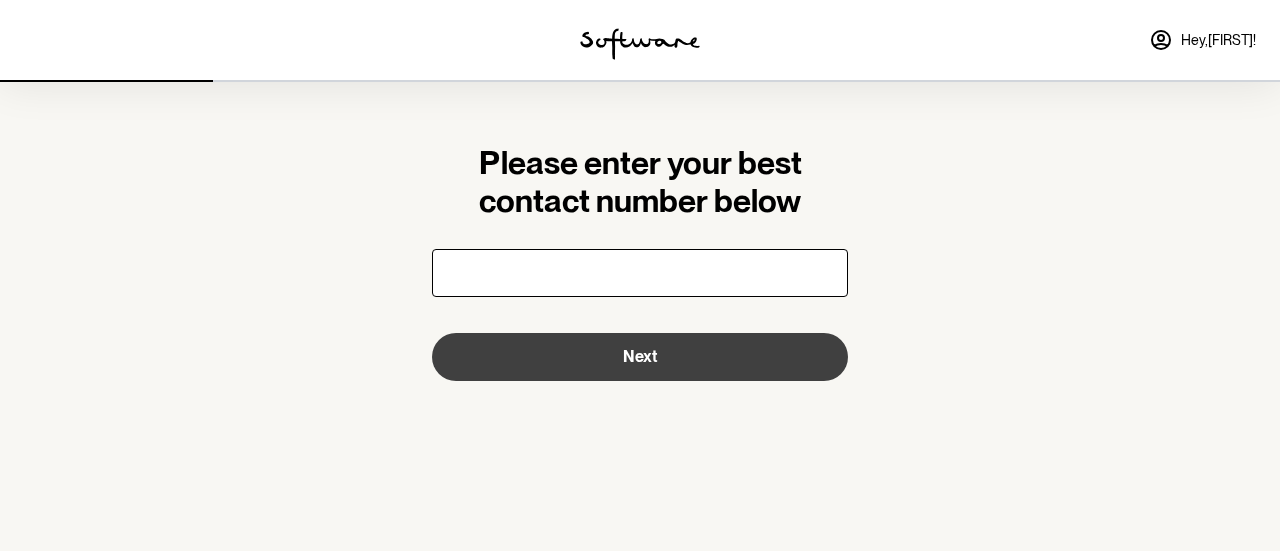 type on "[PHONE]" 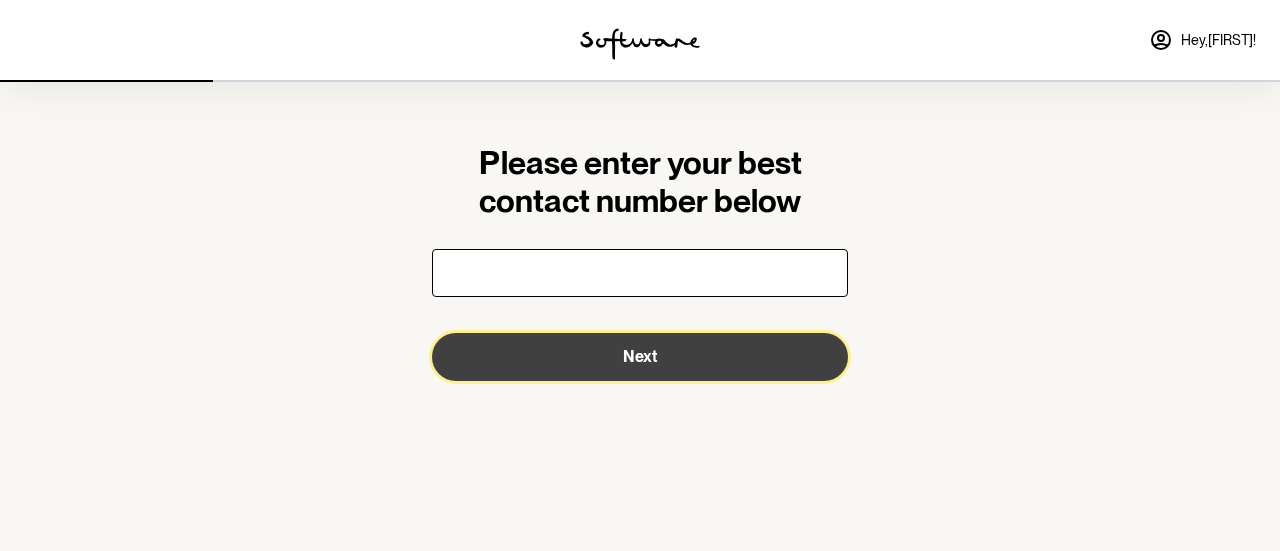 click on "Next" at bounding box center (640, 357) 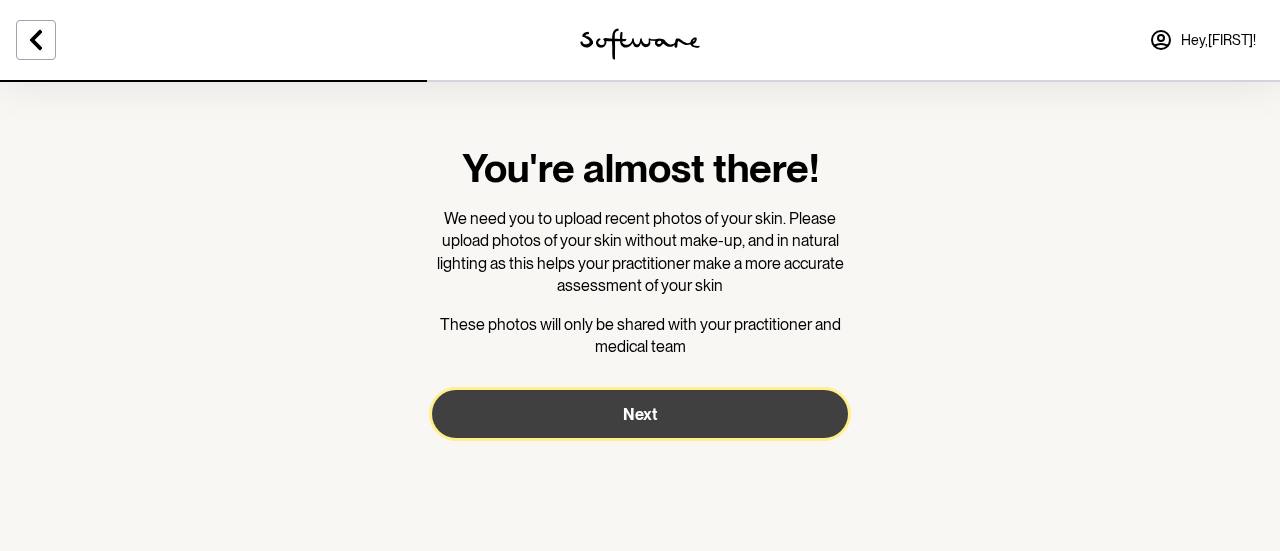 click on "Next" at bounding box center [640, 414] 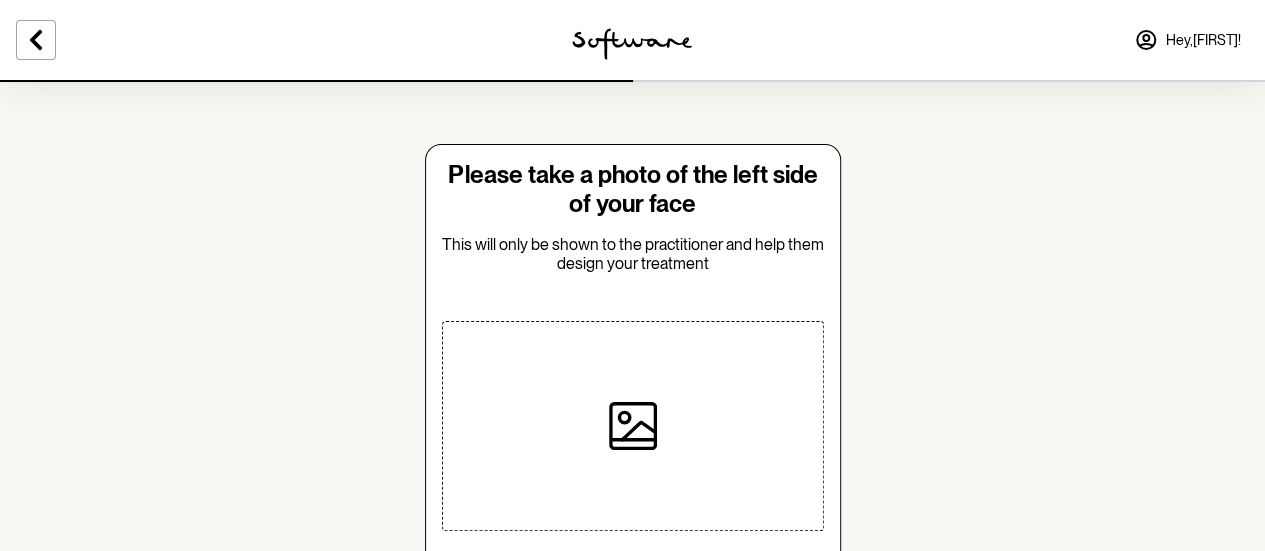click at bounding box center [633, 426] 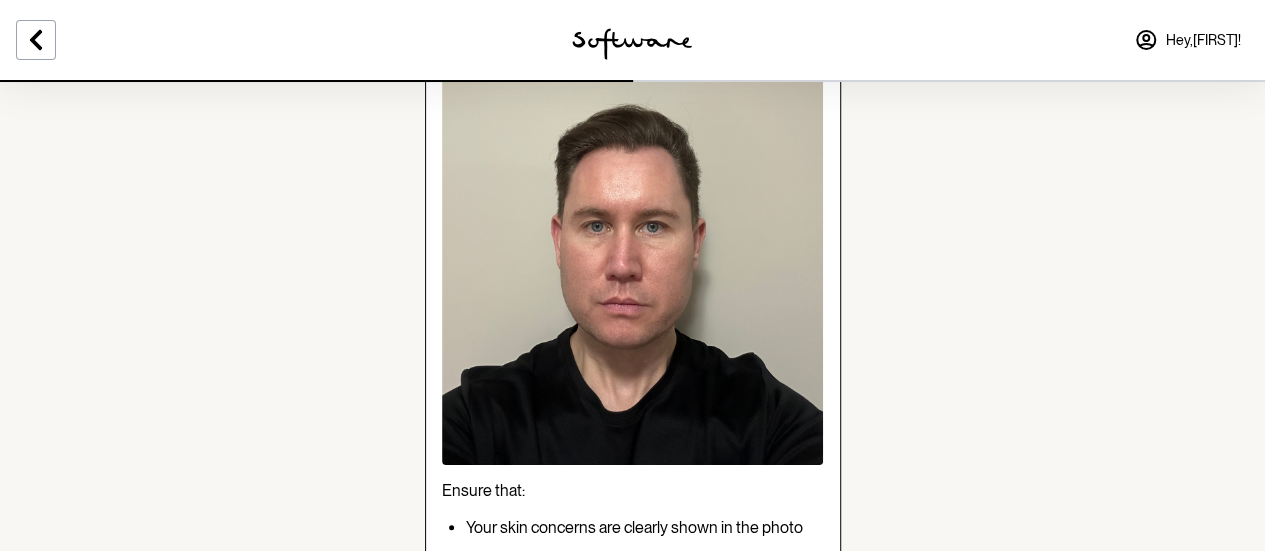 scroll, scrollTop: 238, scrollLeft: 0, axis: vertical 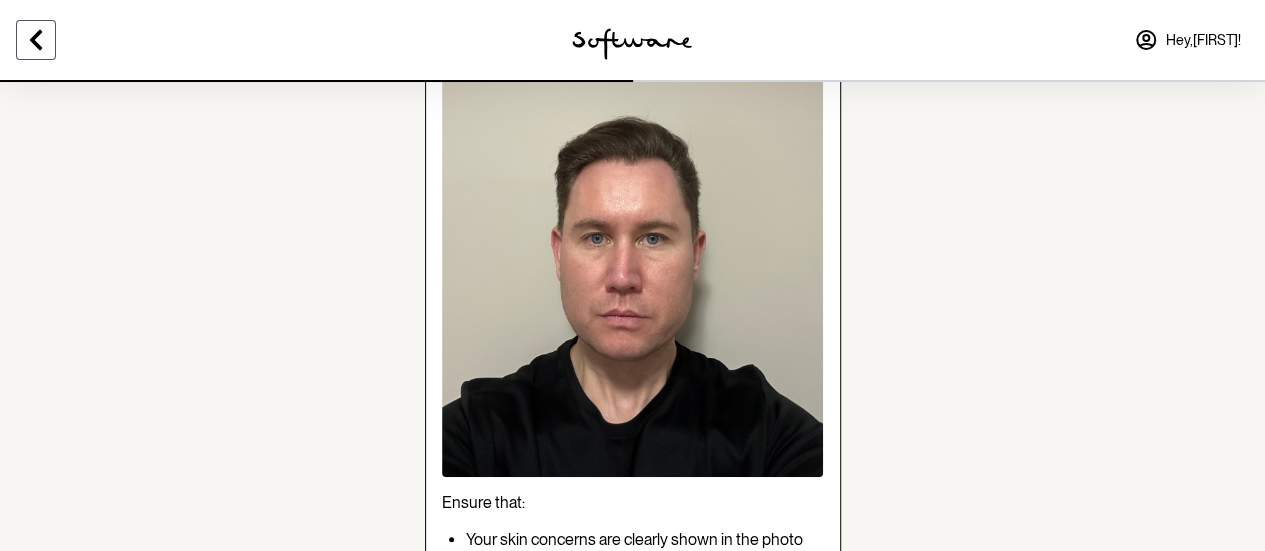 click 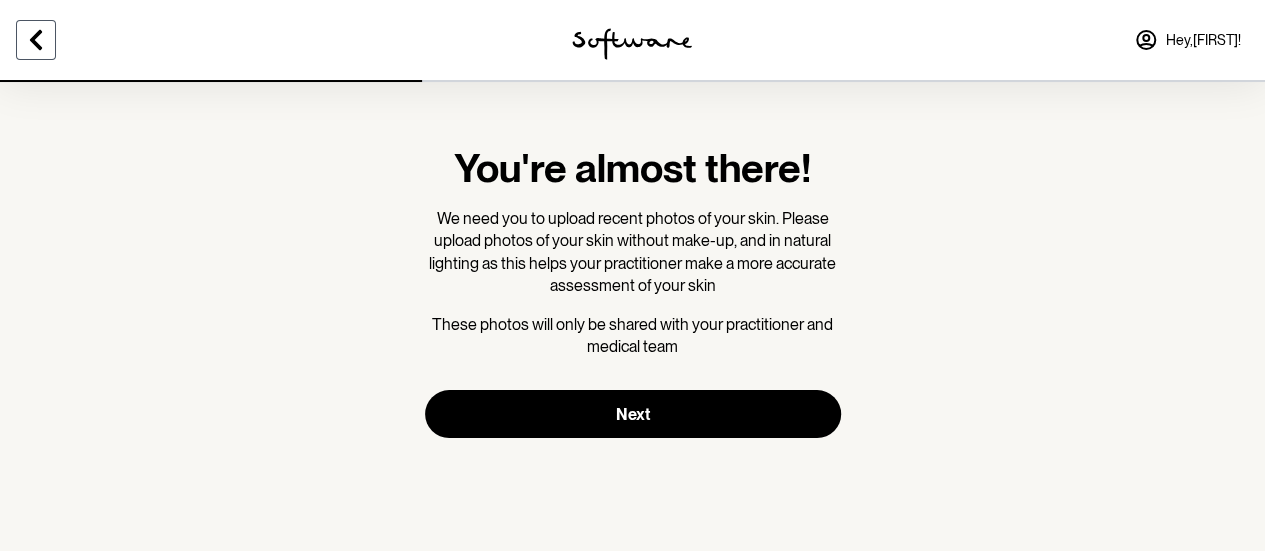 scroll, scrollTop: 0, scrollLeft: 0, axis: both 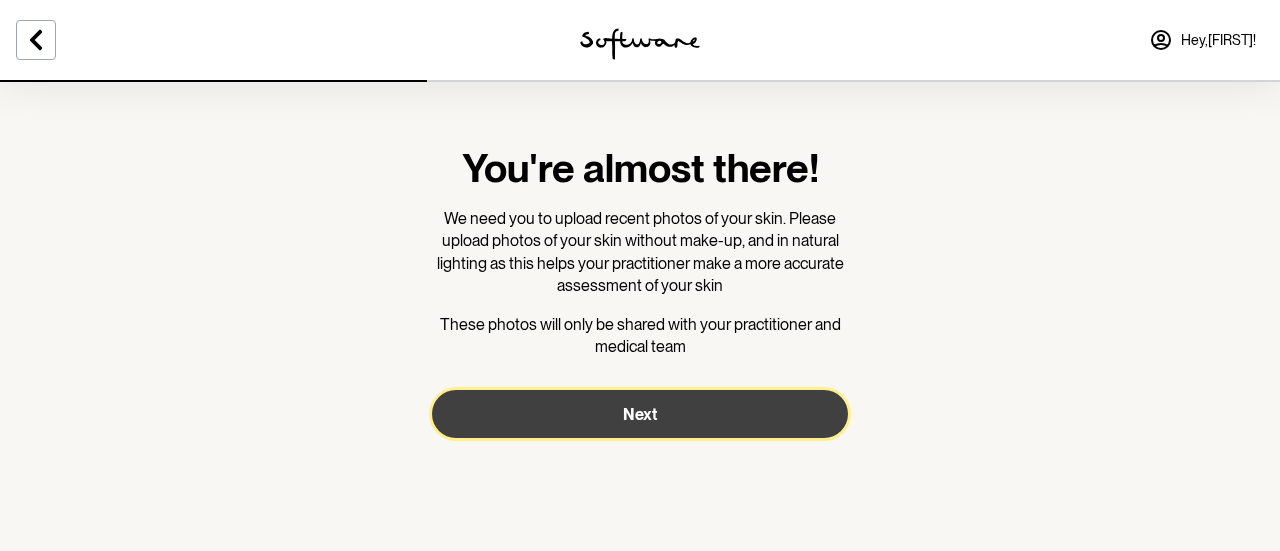 click on "Next" at bounding box center (640, 414) 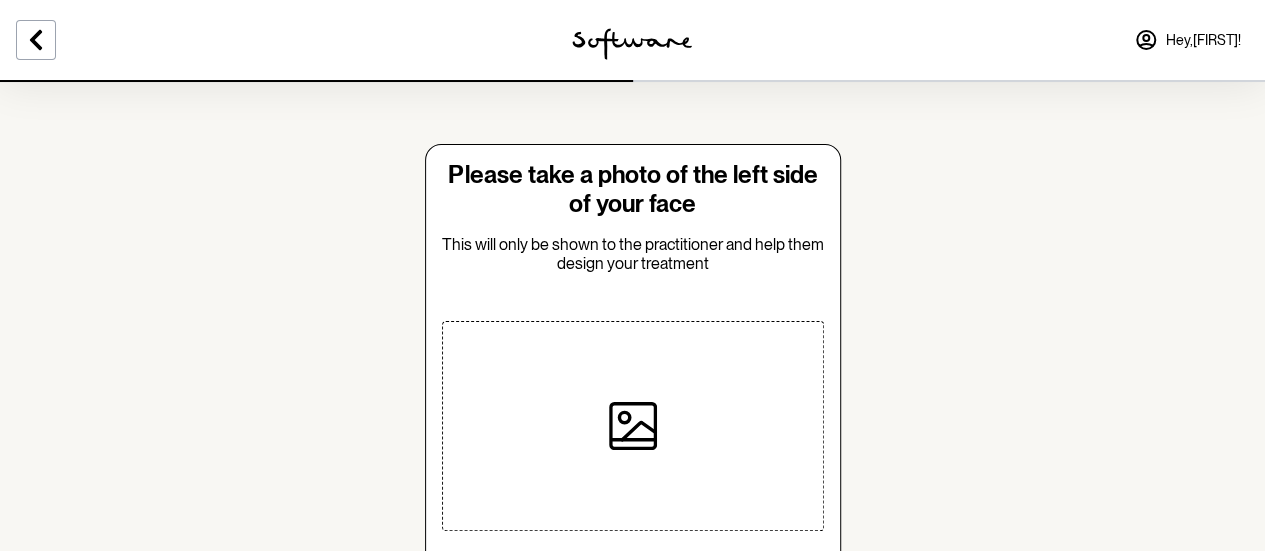 click at bounding box center [633, 426] 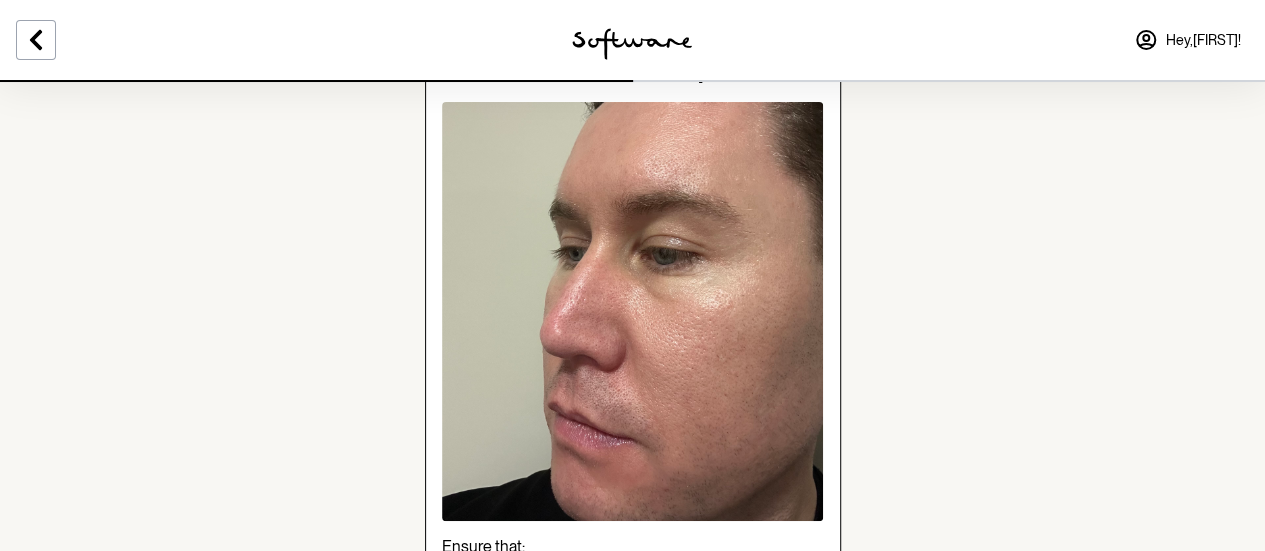 scroll, scrollTop: 300, scrollLeft: 0, axis: vertical 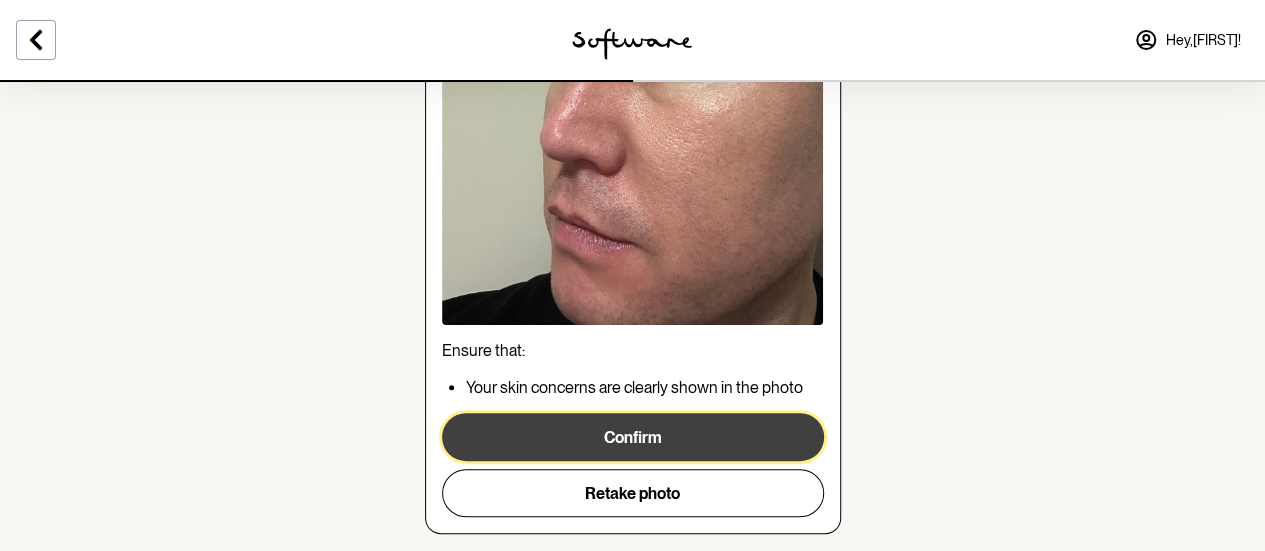click on "Confirm" at bounding box center (633, 437) 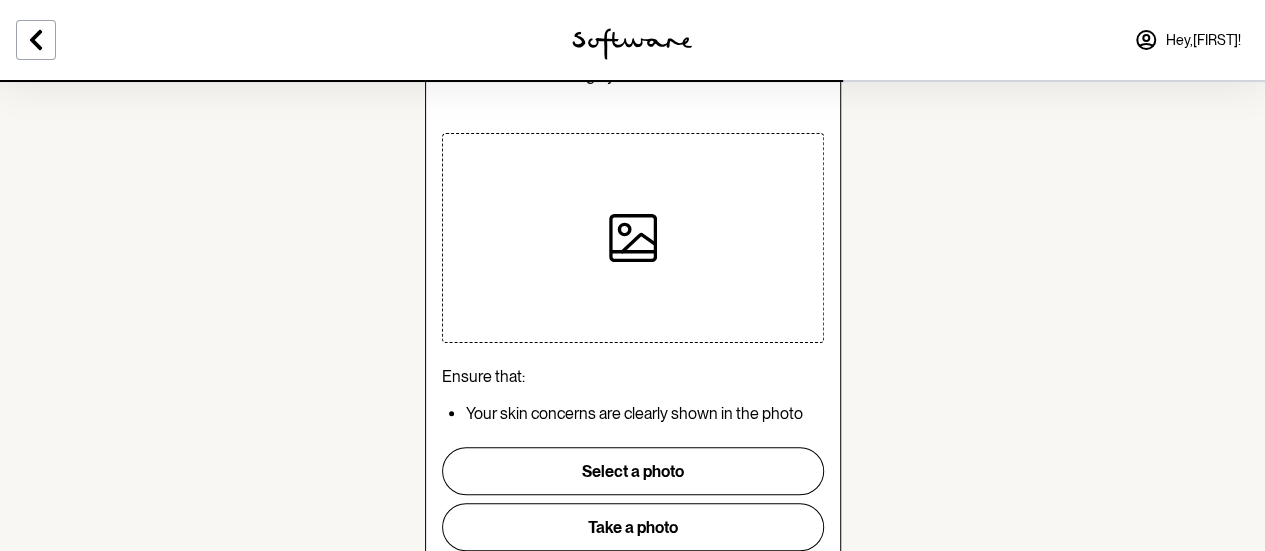 scroll, scrollTop: 268, scrollLeft: 0, axis: vertical 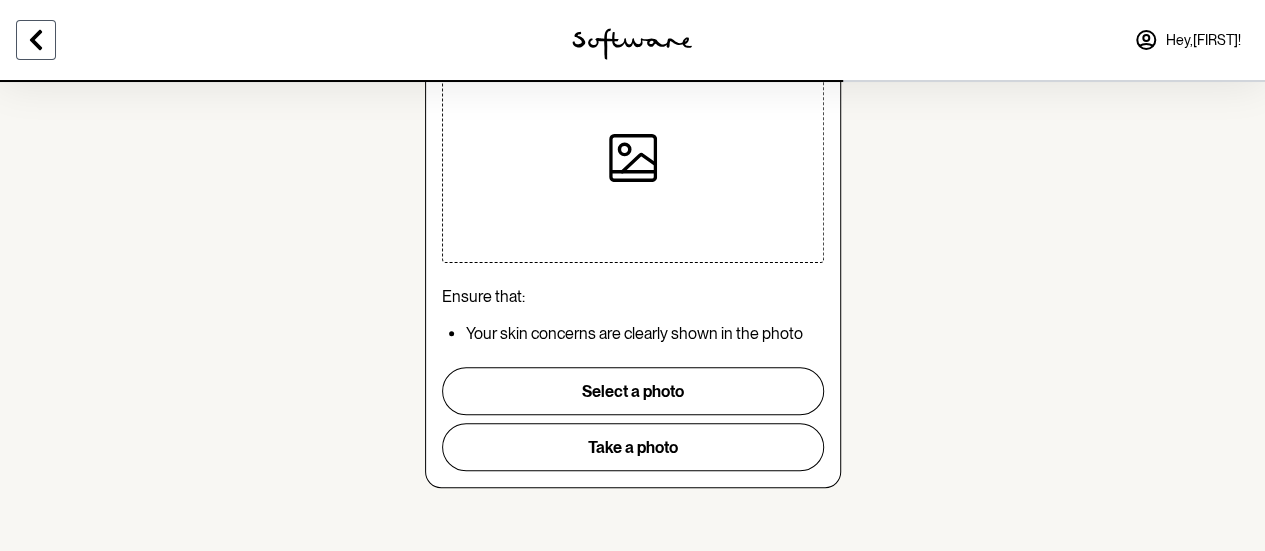 click 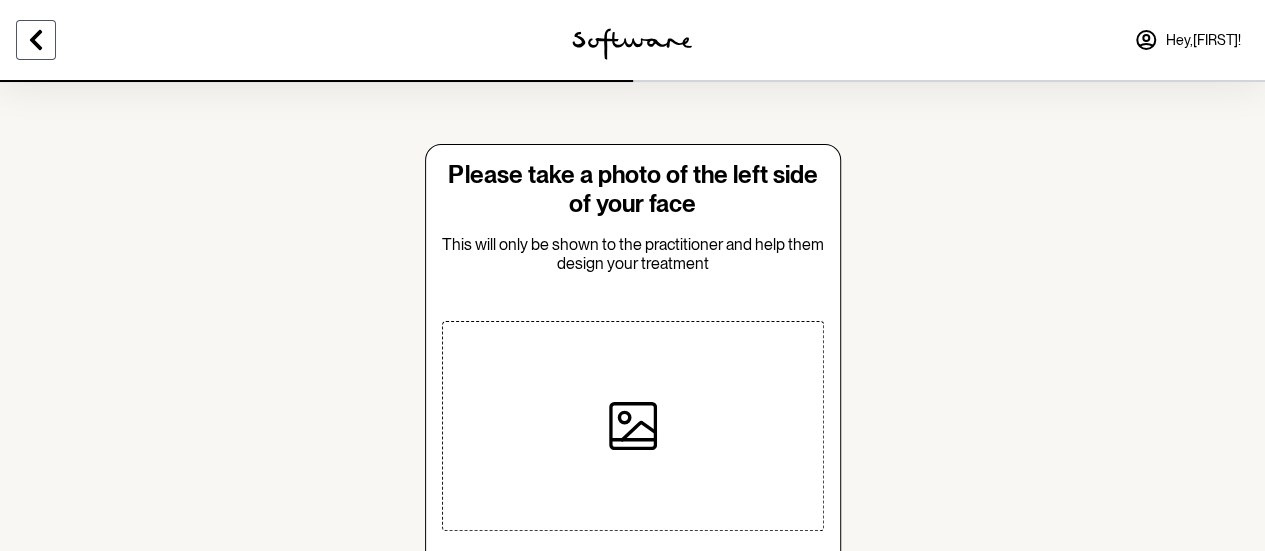 click 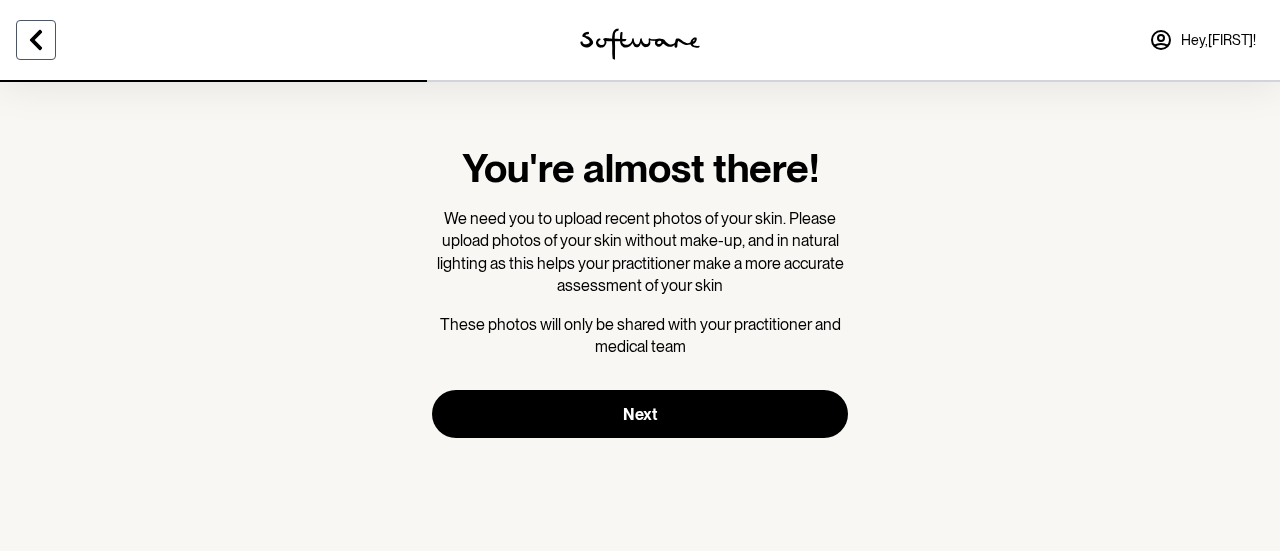 click 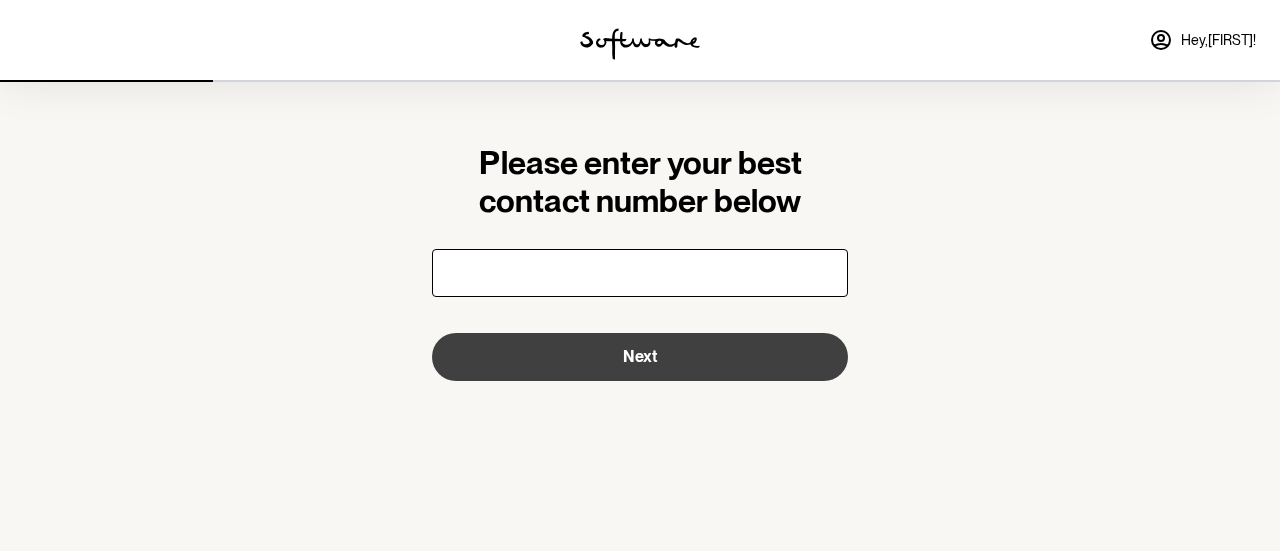 type on "[PHONE]" 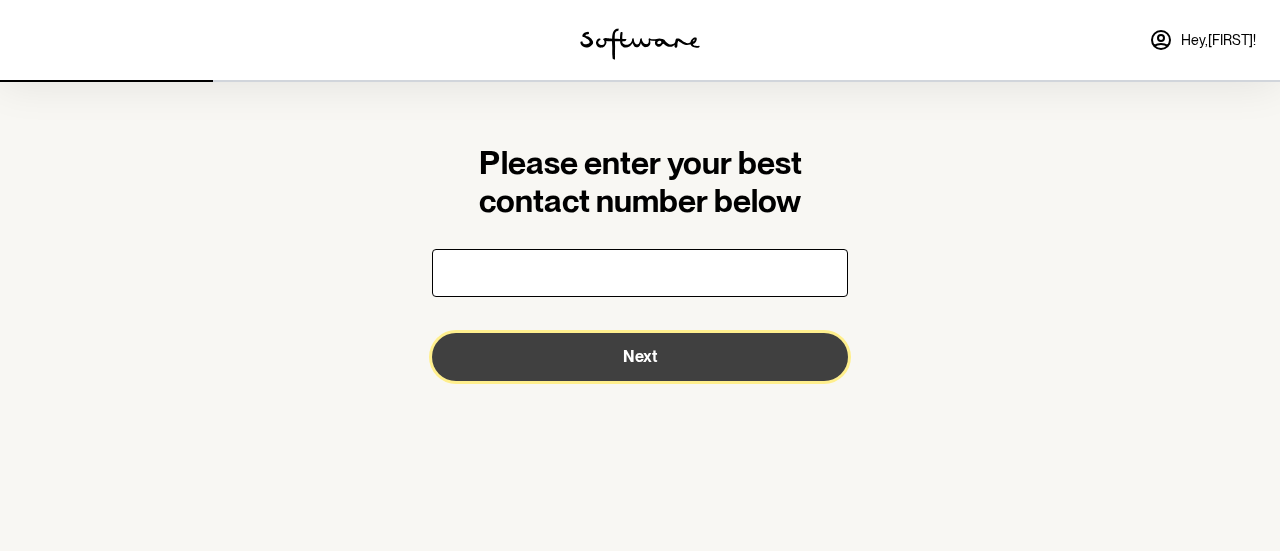 click on "Next" at bounding box center [640, 357] 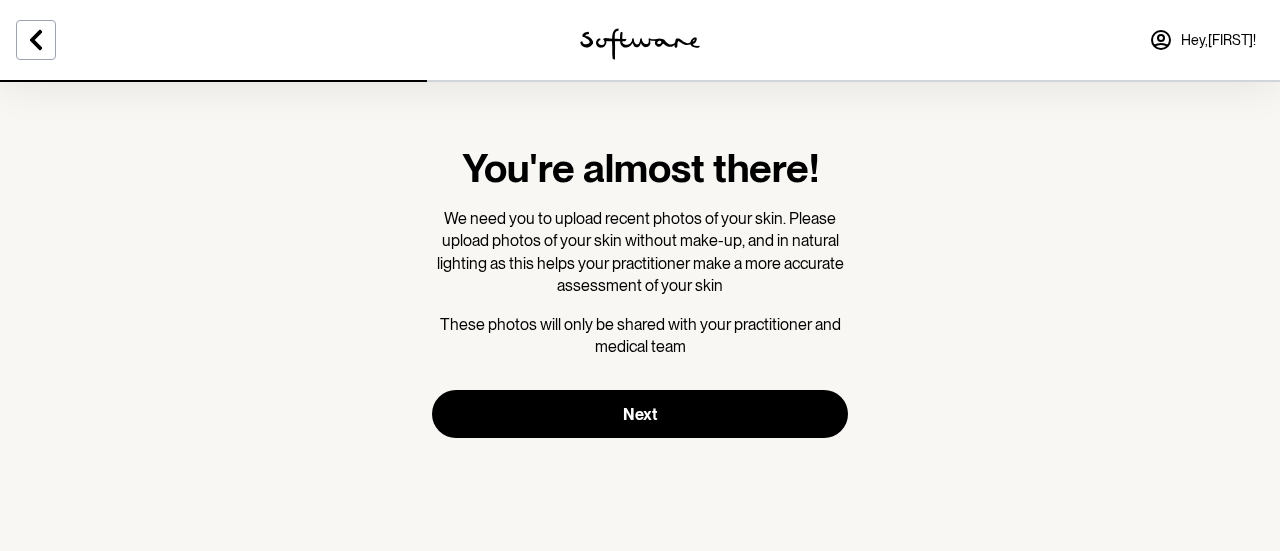 click on "Hey, [FIRST] !" at bounding box center (1202, 40) 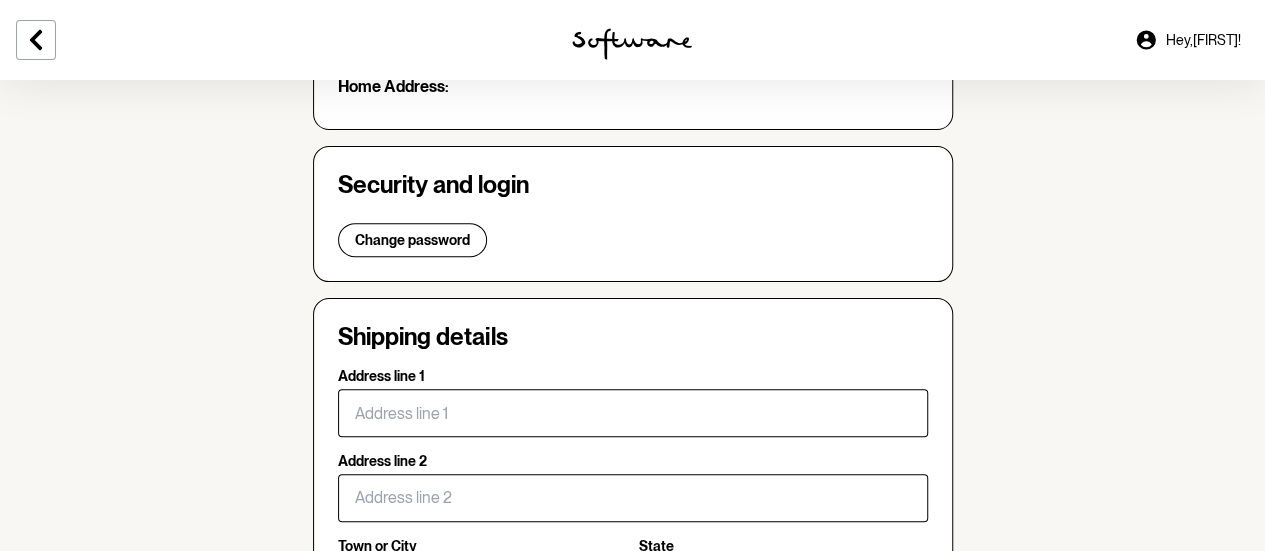 scroll, scrollTop: 300, scrollLeft: 0, axis: vertical 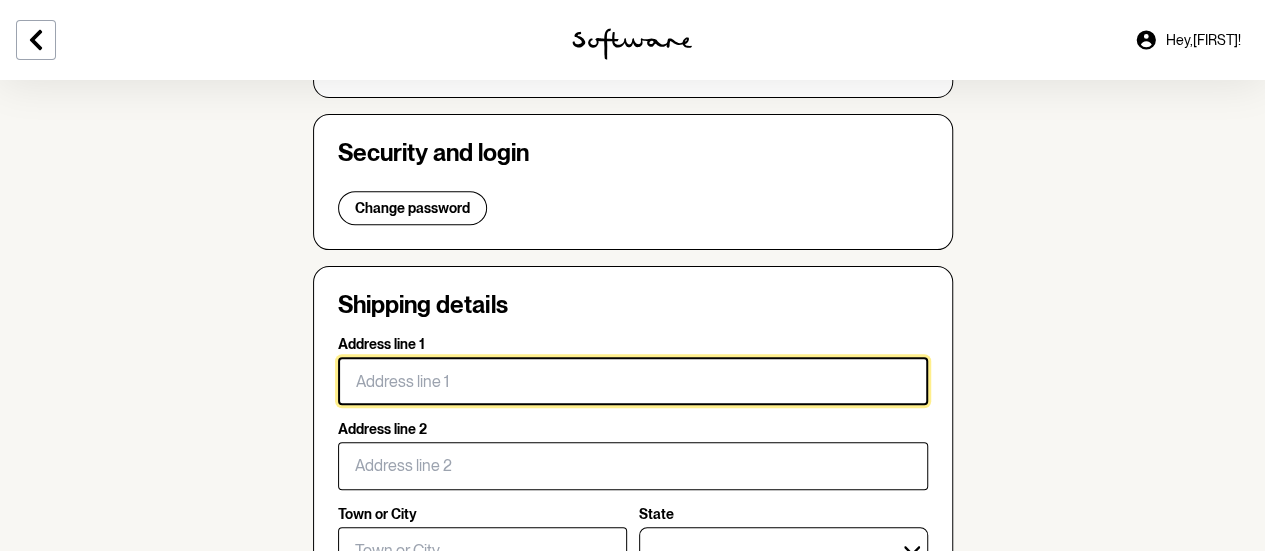 click on "Address line 1" at bounding box center [633, 381] 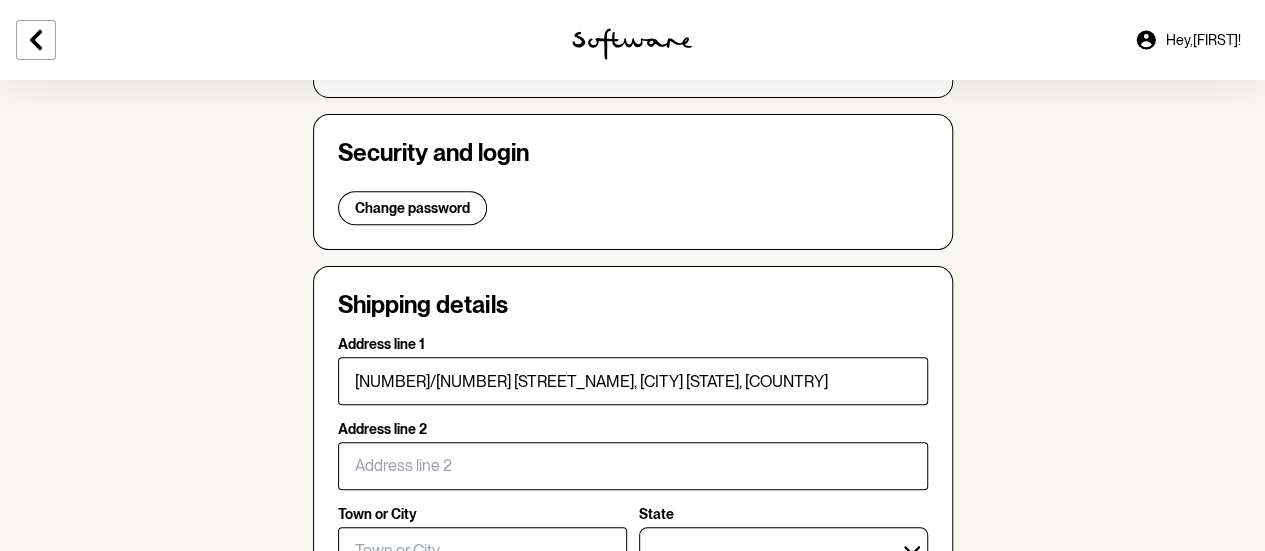 type on "605" 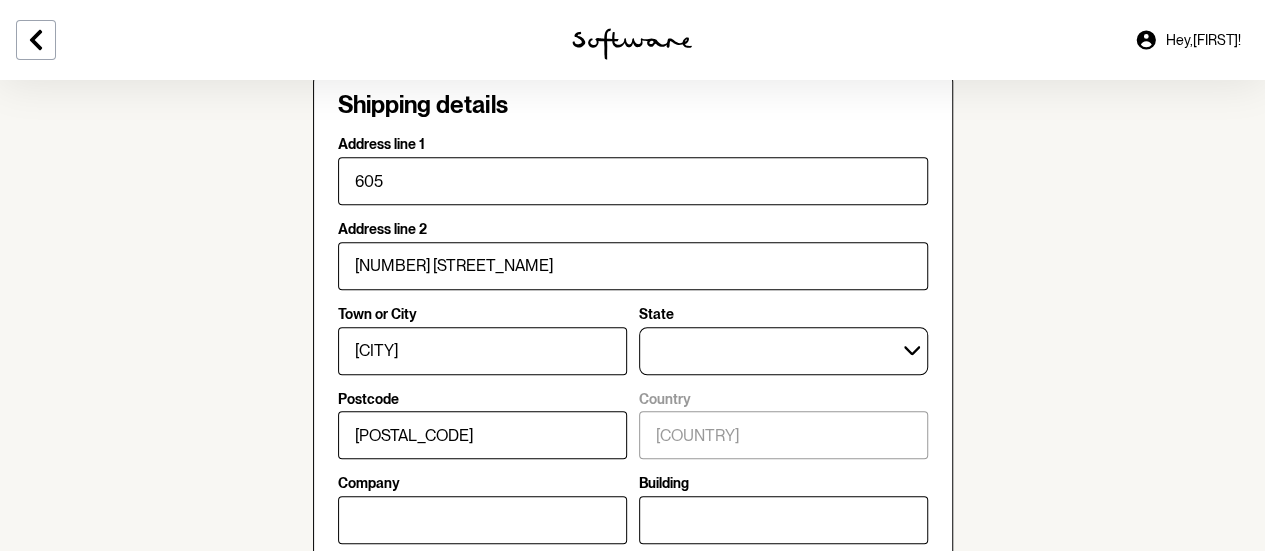 scroll, scrollTop: 700, scrollLeft: 0, axis: vertical 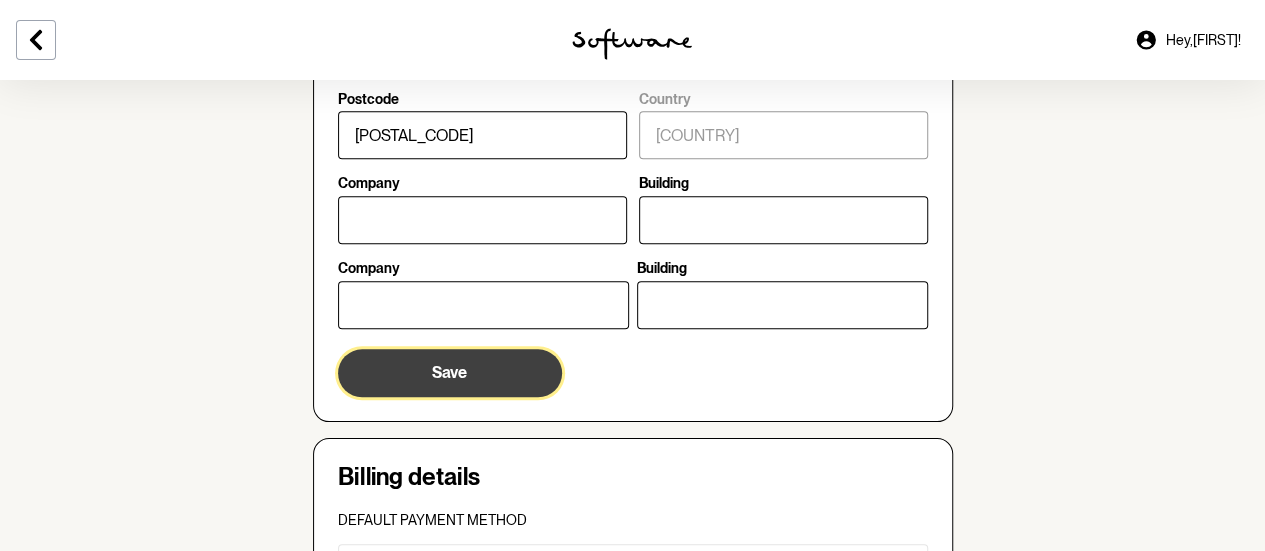 click on "Save" at bounding box center [450, 373] 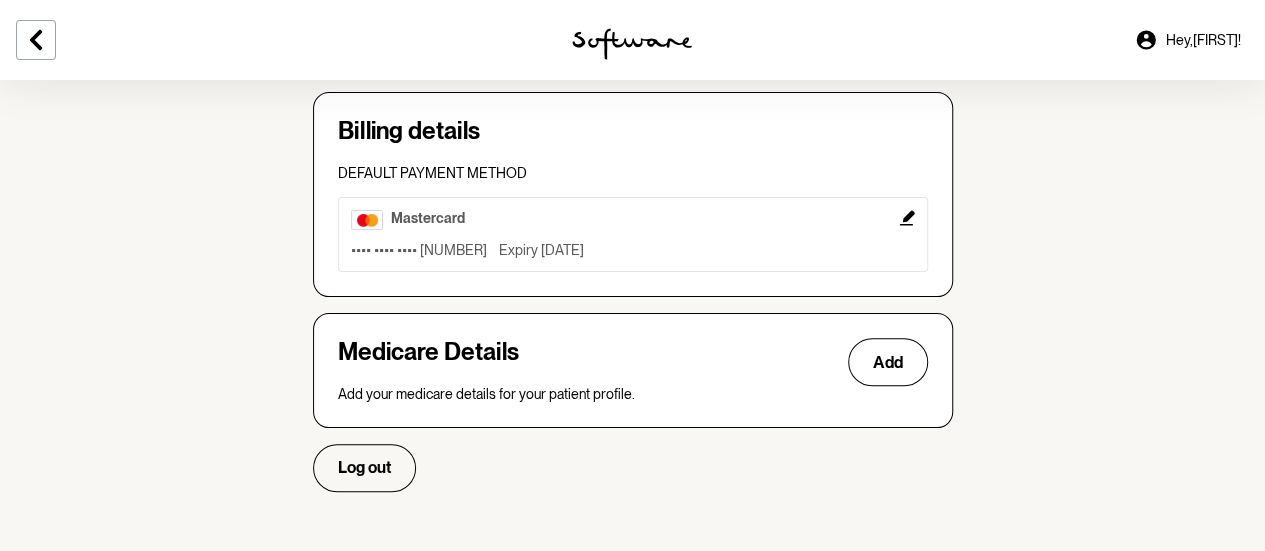 scroll, scrollTop: 673, scrollLeft: 0, axis: vertical 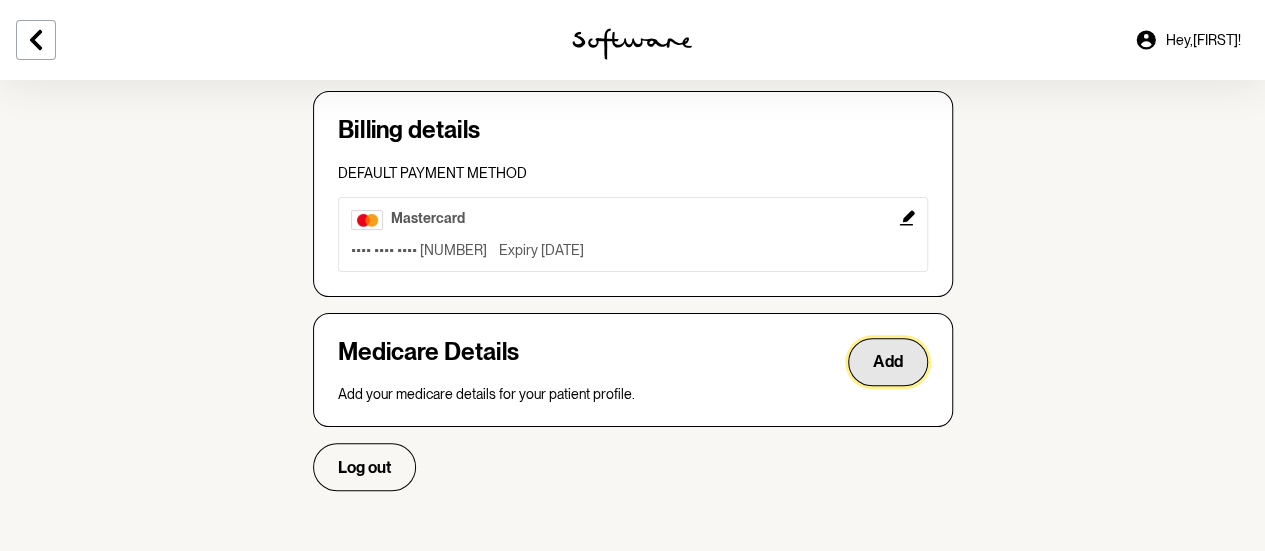 click on "Add" at bounding box center [888, 362] 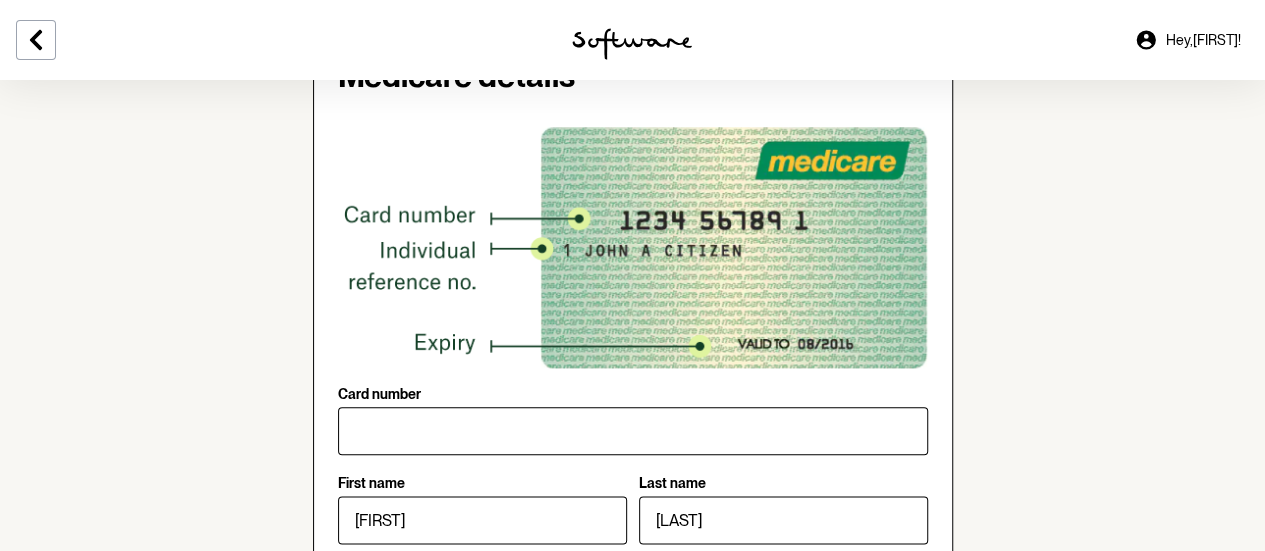 scroll, scrollTop: 973, scrollLeft: 0, axis: vertical 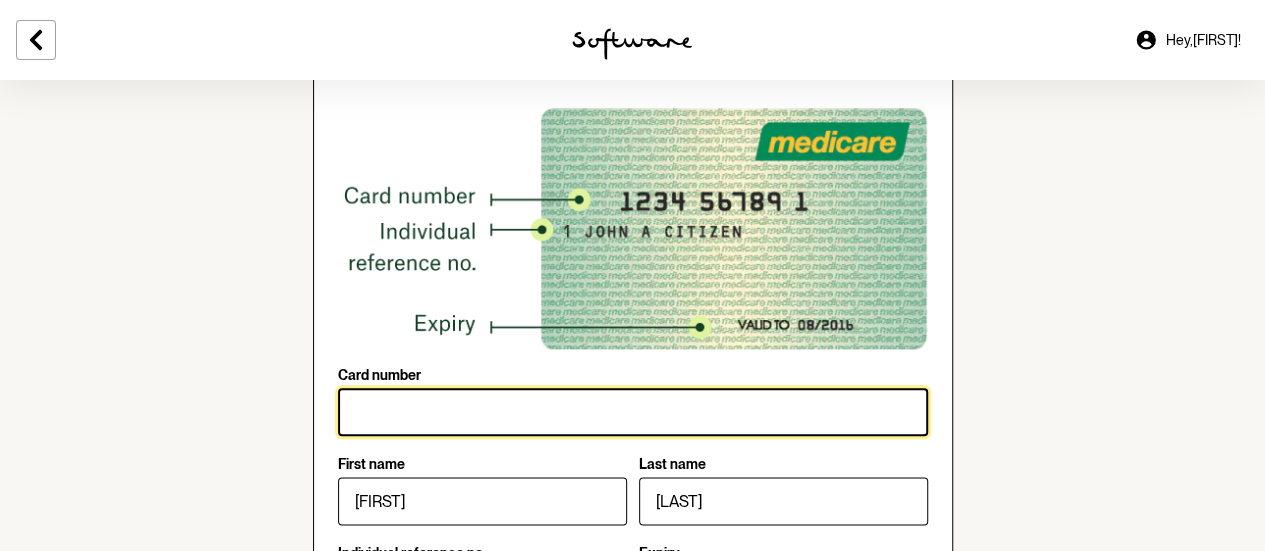 click on "Card number" at bounding box center [633, 412] 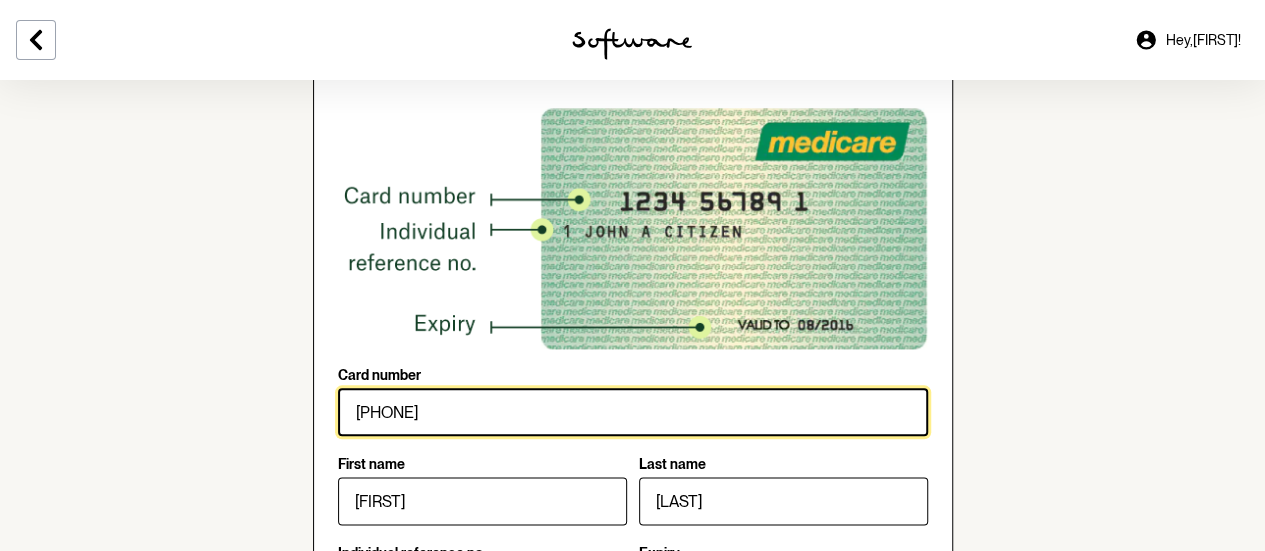 scroll, scrollTop: 1073, scrollLeft: 0, axis: vertical 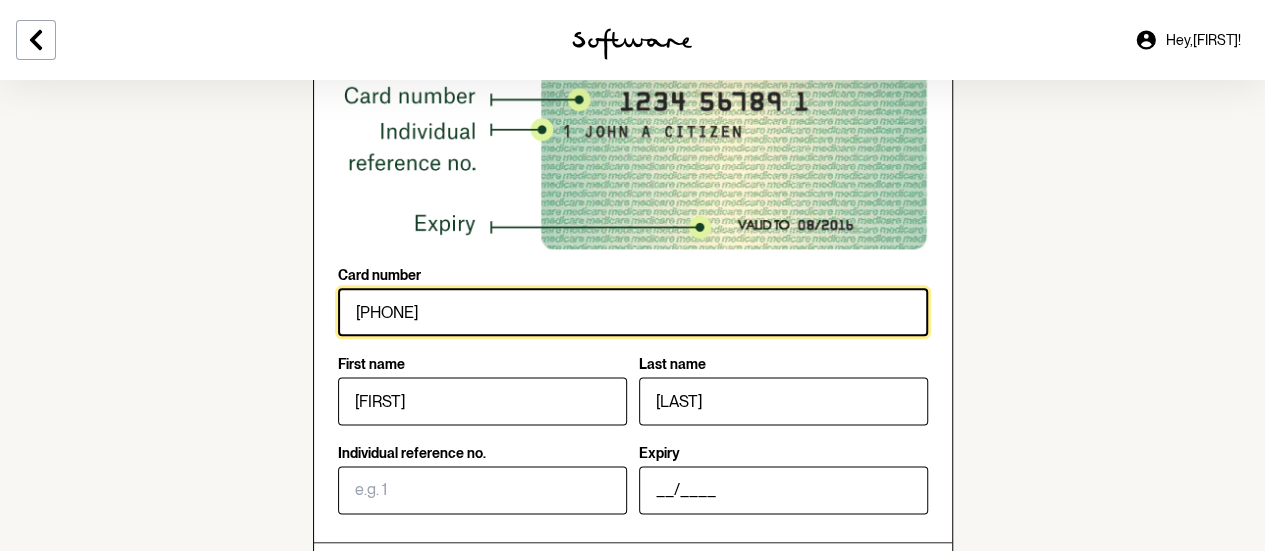 type on "[PHONE]" 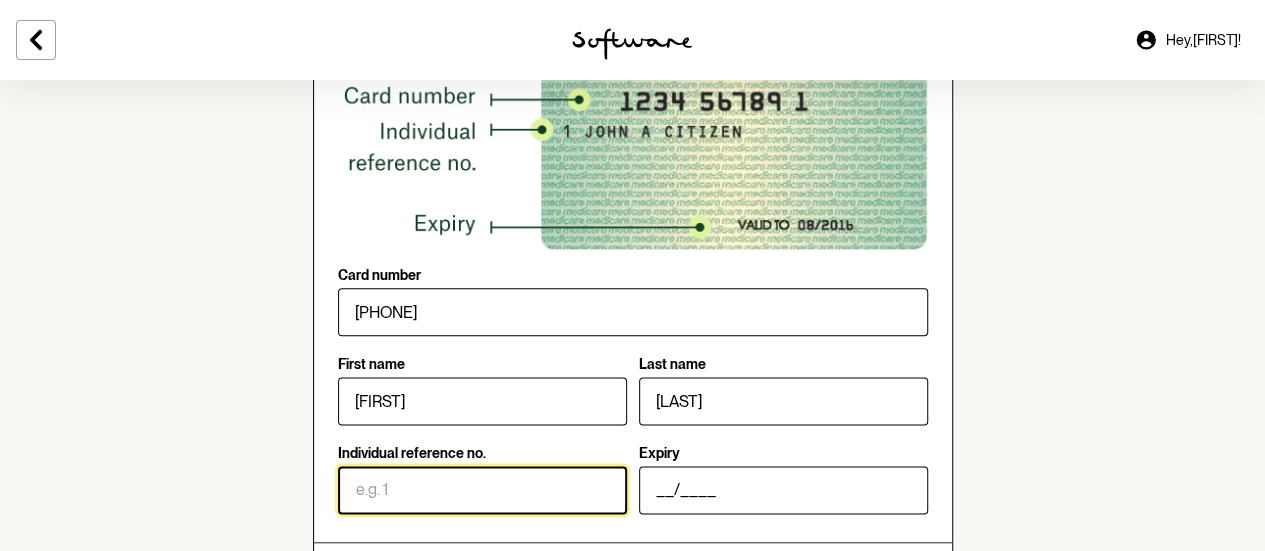click on "Individual reference no." at bounding box center (482, 490) 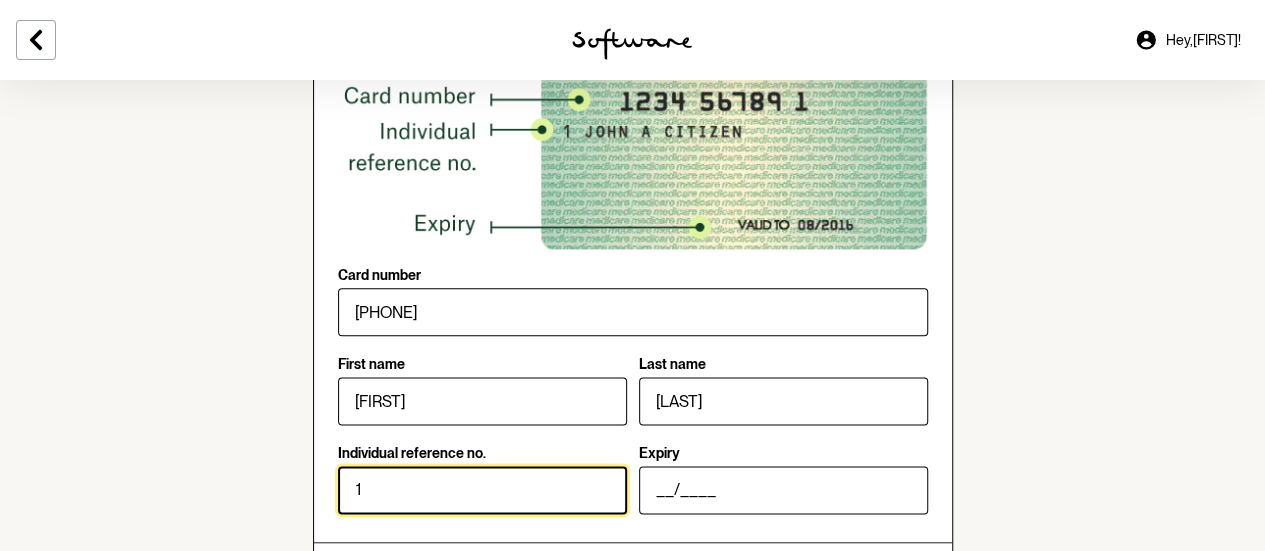 type on "1" 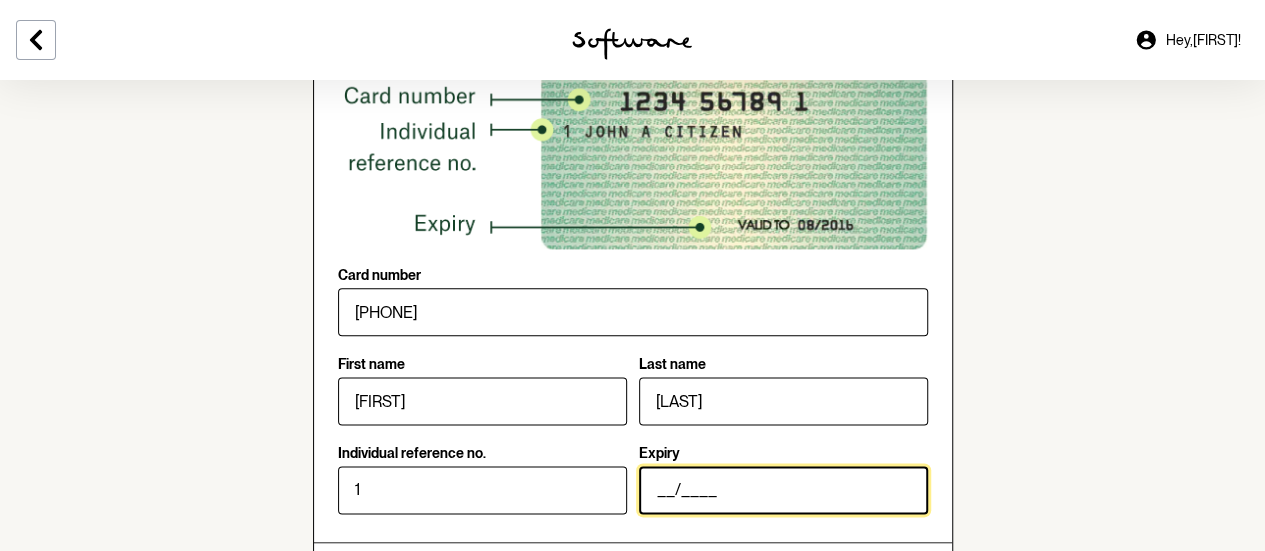 click on "__/____" at bounding box center (783, 490) 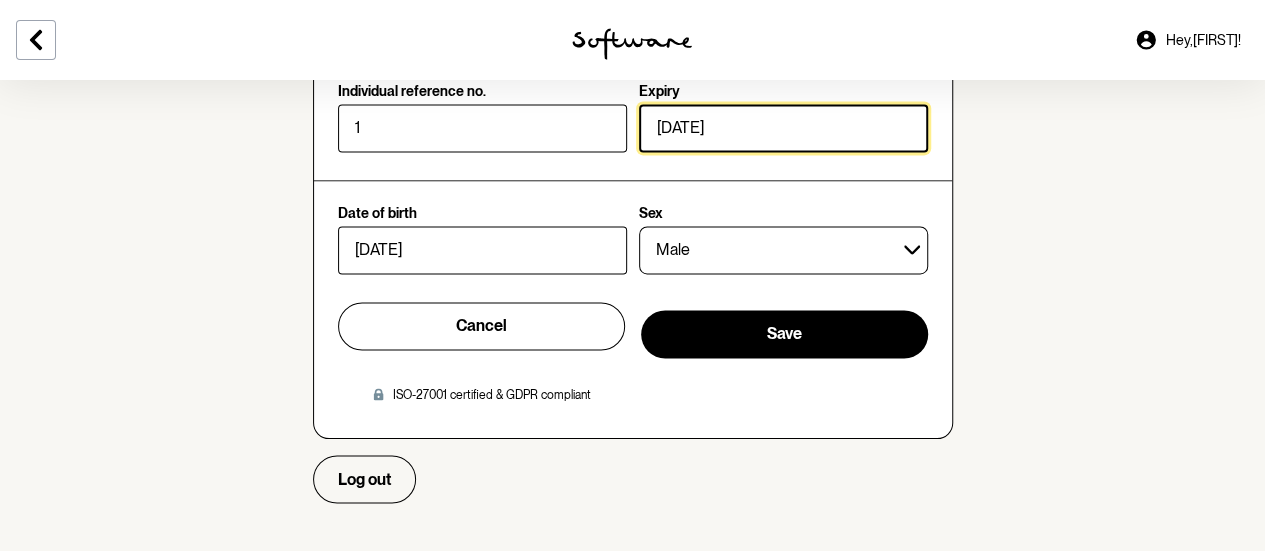 scroll, scrollTop: 1446, scrollLeft: 0, axis: vertical 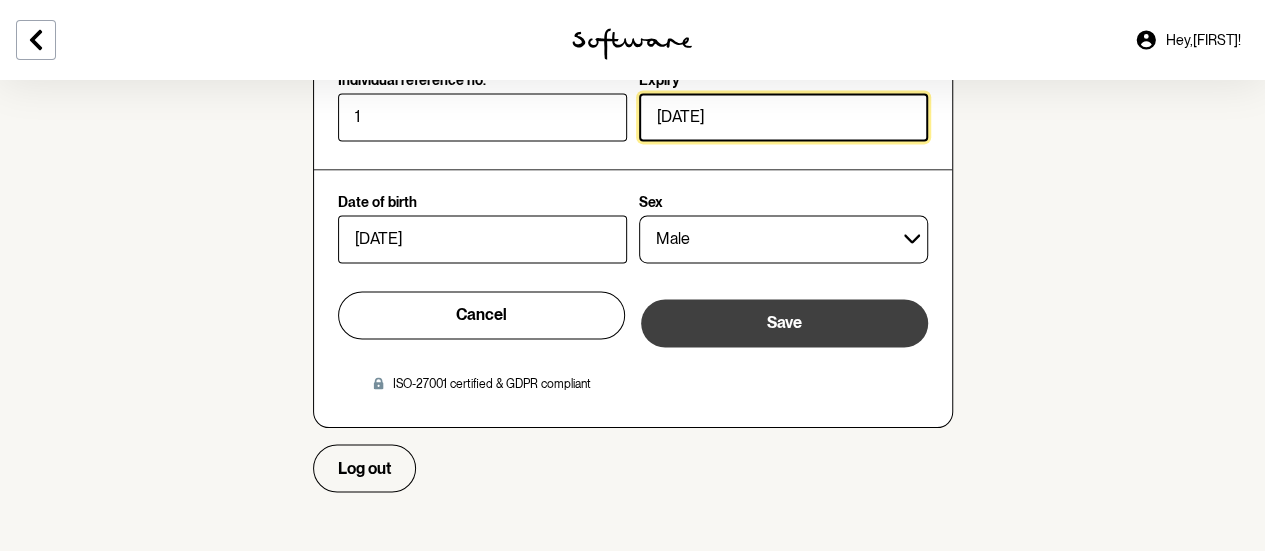 type on "[DATE]" 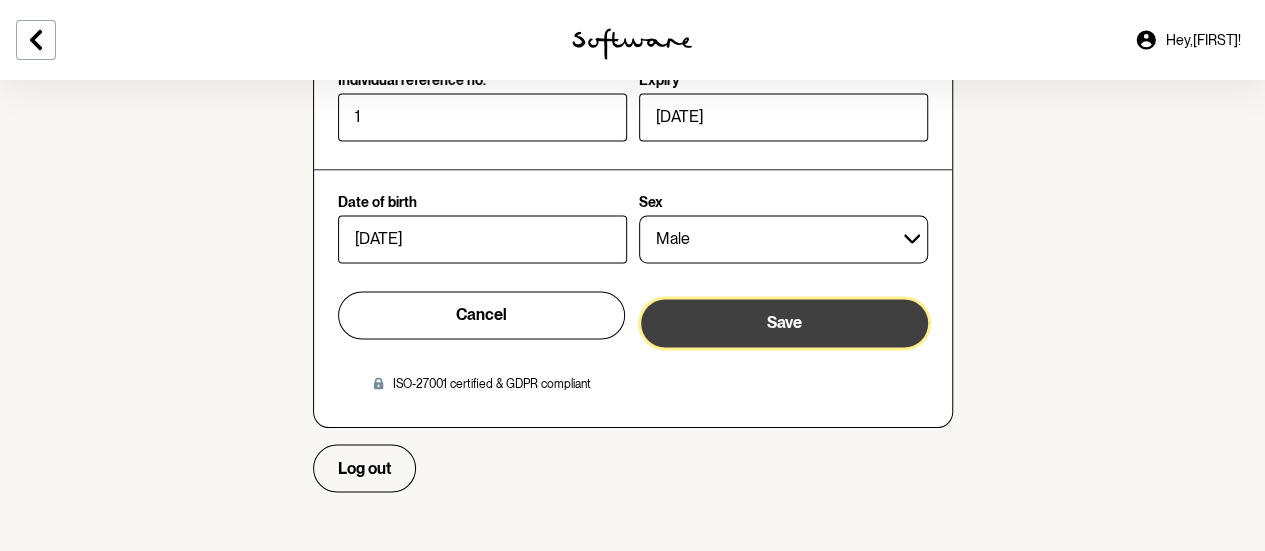 click on "Save" at bounding box center [784, 323] 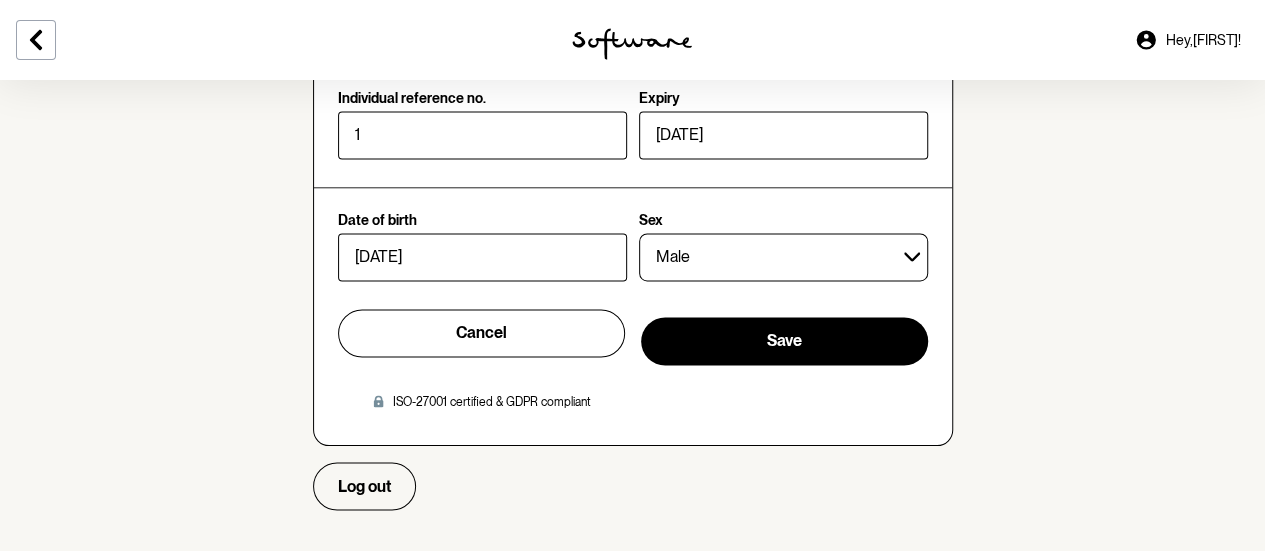 scroll, scrollTop: 1446, scrollLeft: 0, axis: vertical 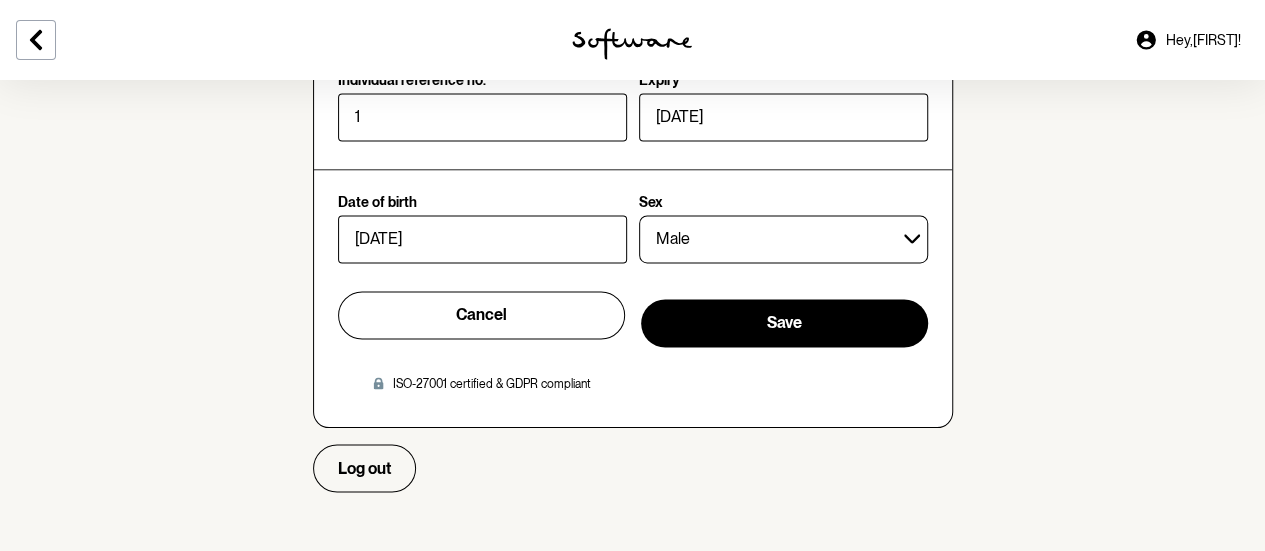 click on "Your details Edit Name: [FIRST] [LAST] Email: [EMAIL] Phone: [PHONE] Home Address: Security and login Change password Shipping details Edit [NUMBER] [NUMBER] [STREET_NAME] [CITY] , [POSTAL_CODE] , [STATE] Billing details Default payment method mastercard •••• •••• •••• [NUMBER] Expiry [DATE] Medicare details Card number First name [FIRST] Last name [LAST] Individual reference no. Expiry [DATE] Date of birth [DATE] Sex Male Female Other Prefer not to say Cancel Save ISO-27001 certified & GDPR compliant Log out" at bounding box center (633, -383) 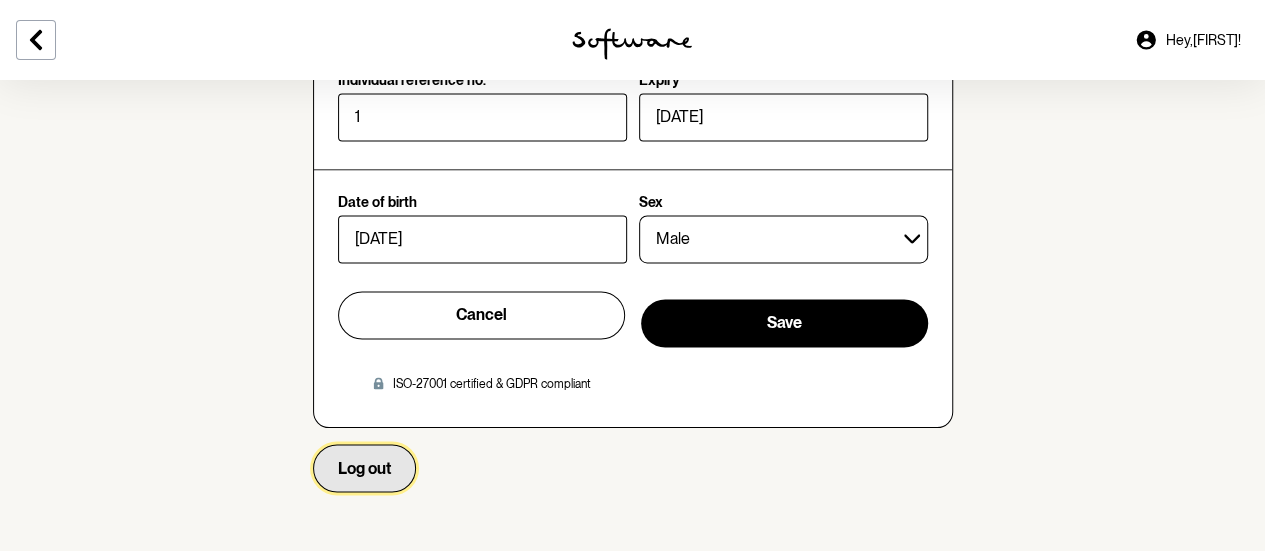 click on "Log out" at bounding box center [364, 468] 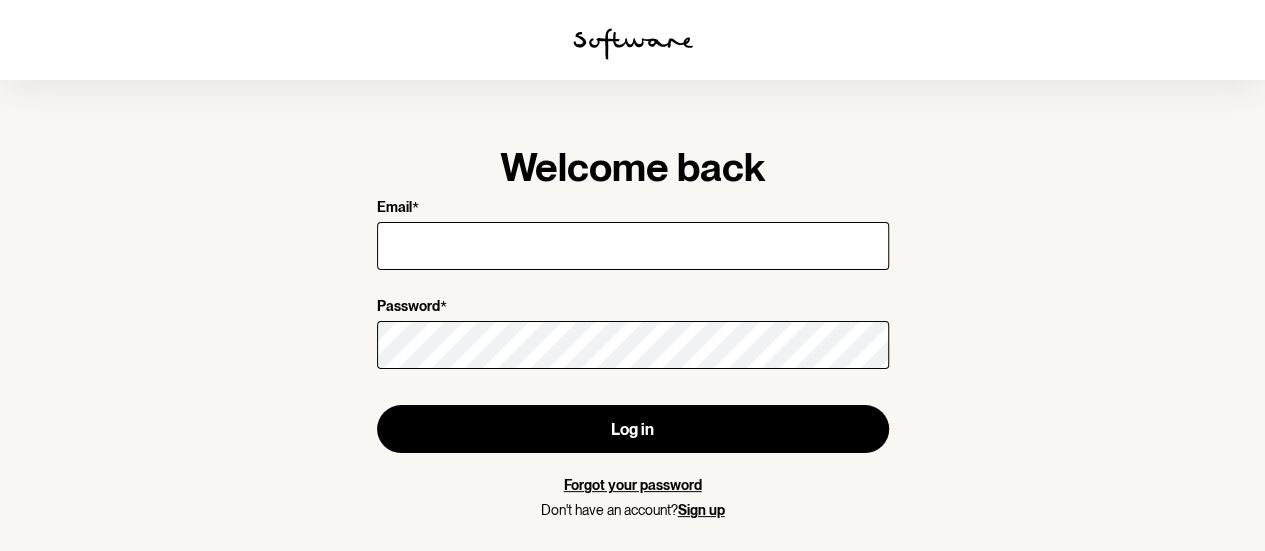 scroll, scrollTop: 0, scrollLeft: 0, axis: both 